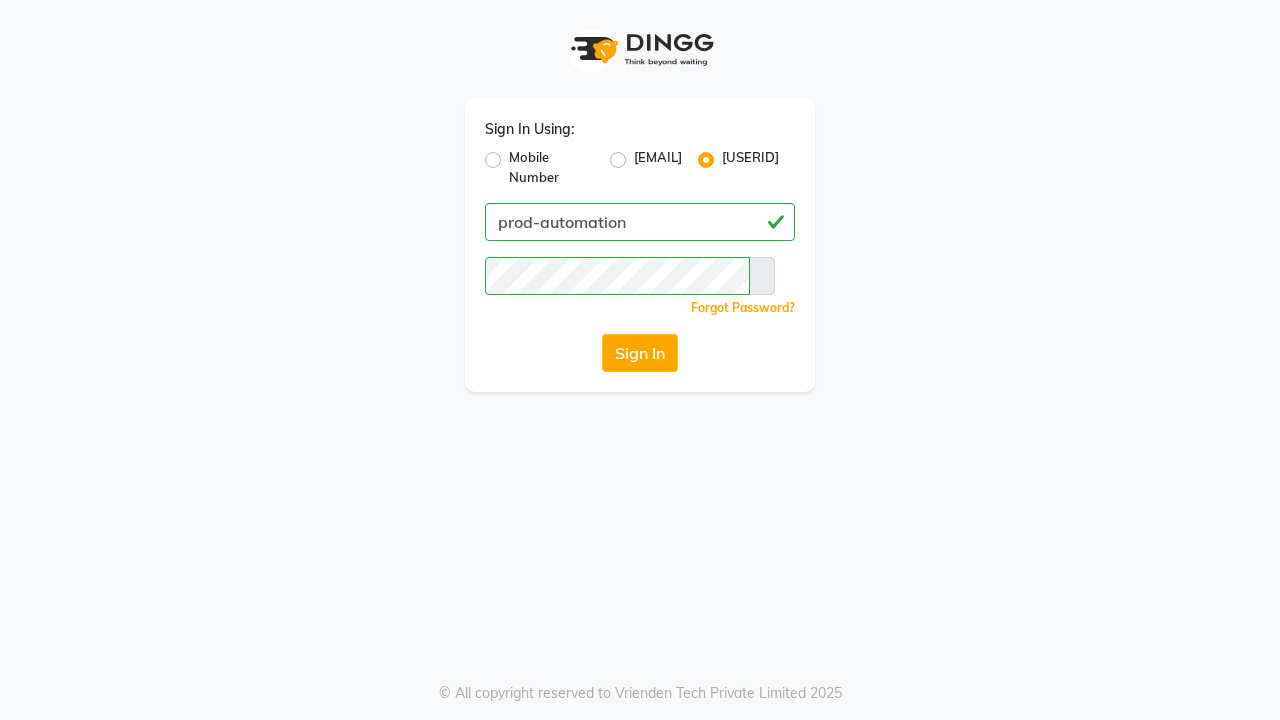 scroll, scrollTop: 0, scrollLeft: 0, axis: both 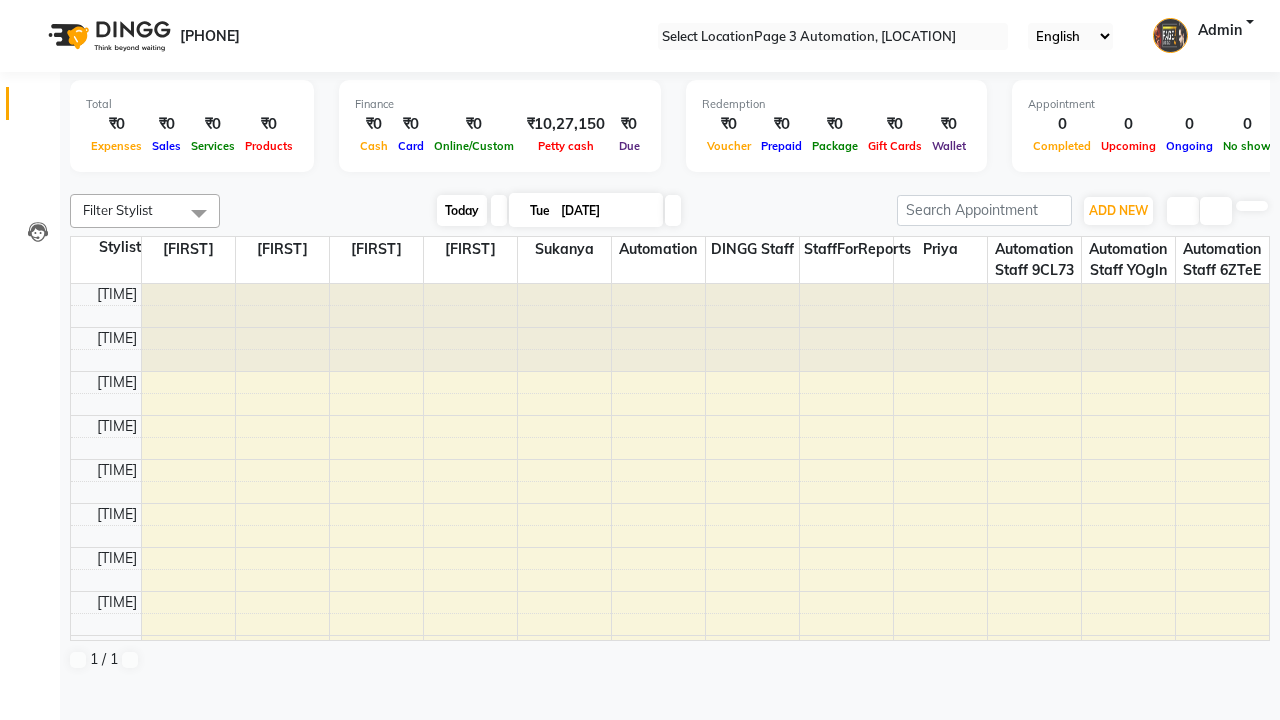 click on "Today" at bounding box center (462, 210) 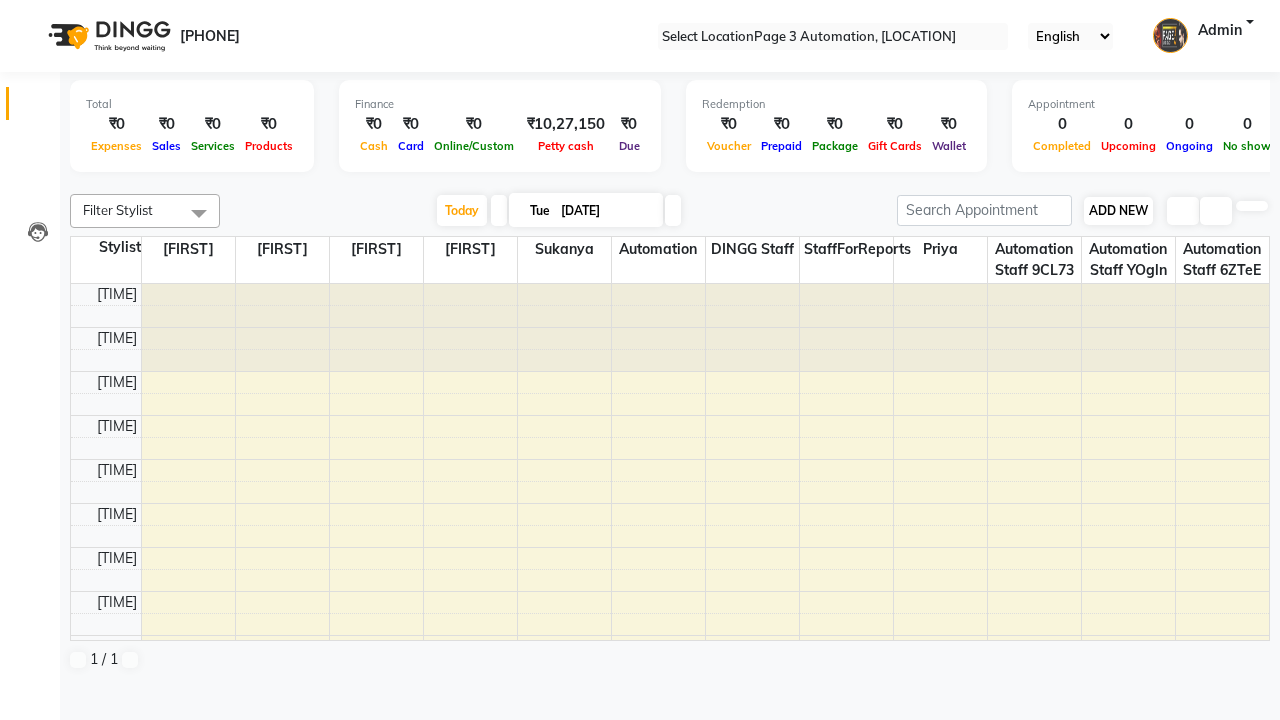 click on "ADD NEW" at bounding box center (1118, 210) 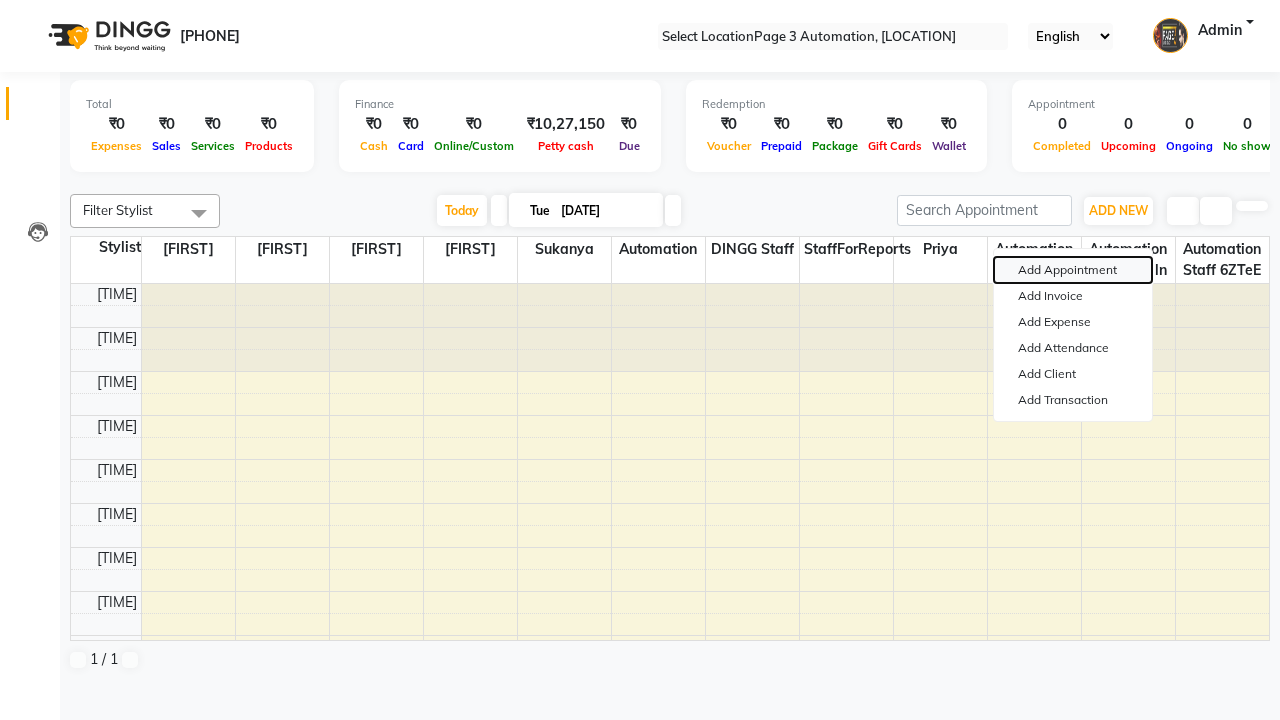 click on "Add Appointment" at bounding box center [1073, 270] 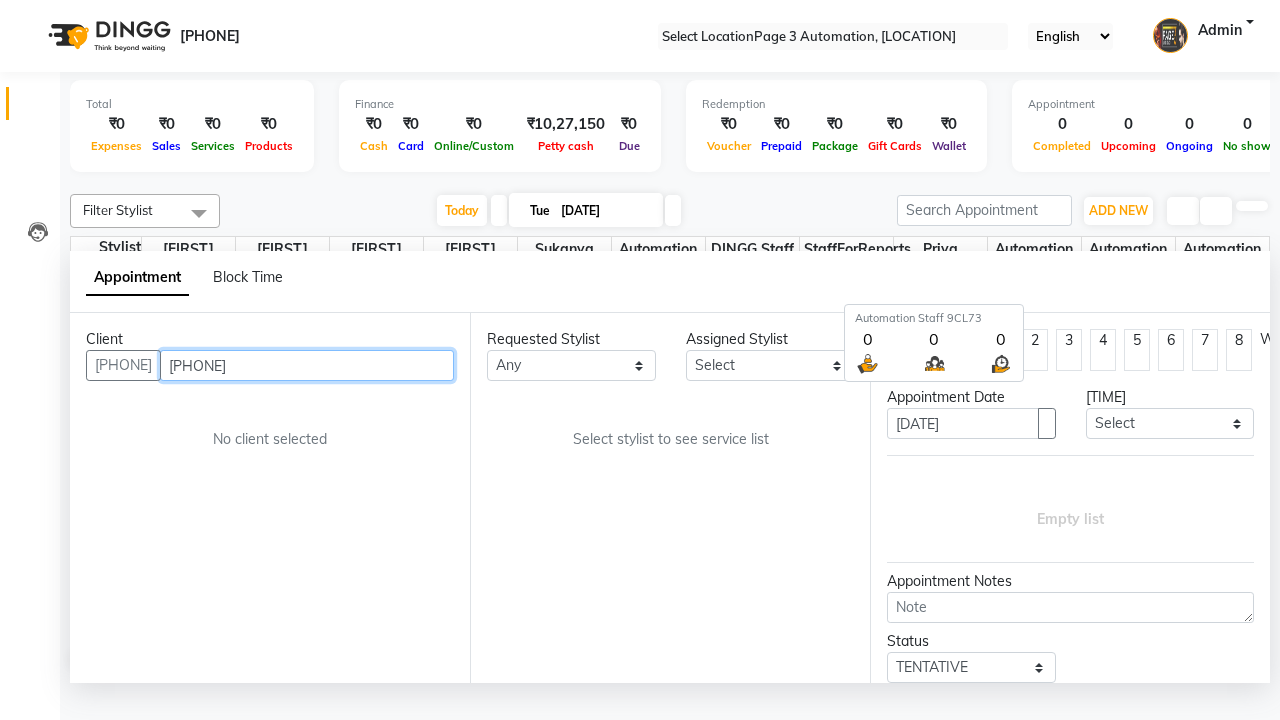 scroll, scrollTop: 1, scrollLeft: 0, axis: vertical 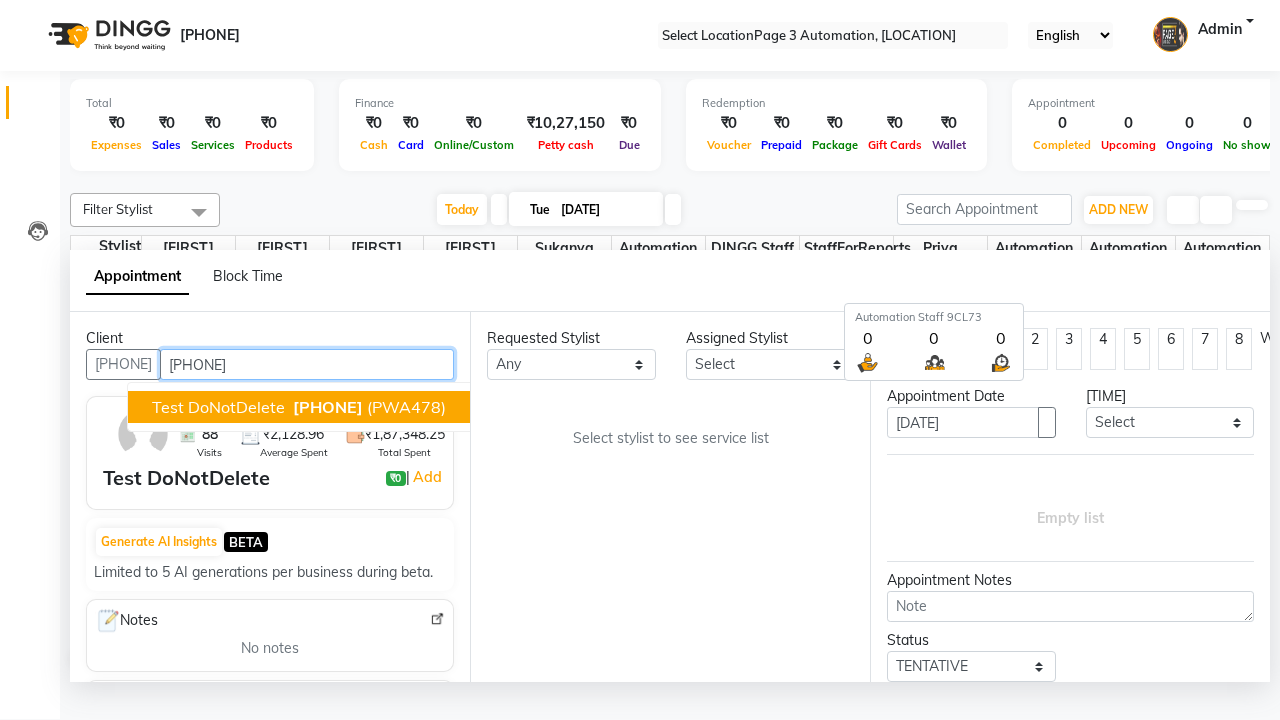 click on "[PHONE]" at bounding box center (328, 407) 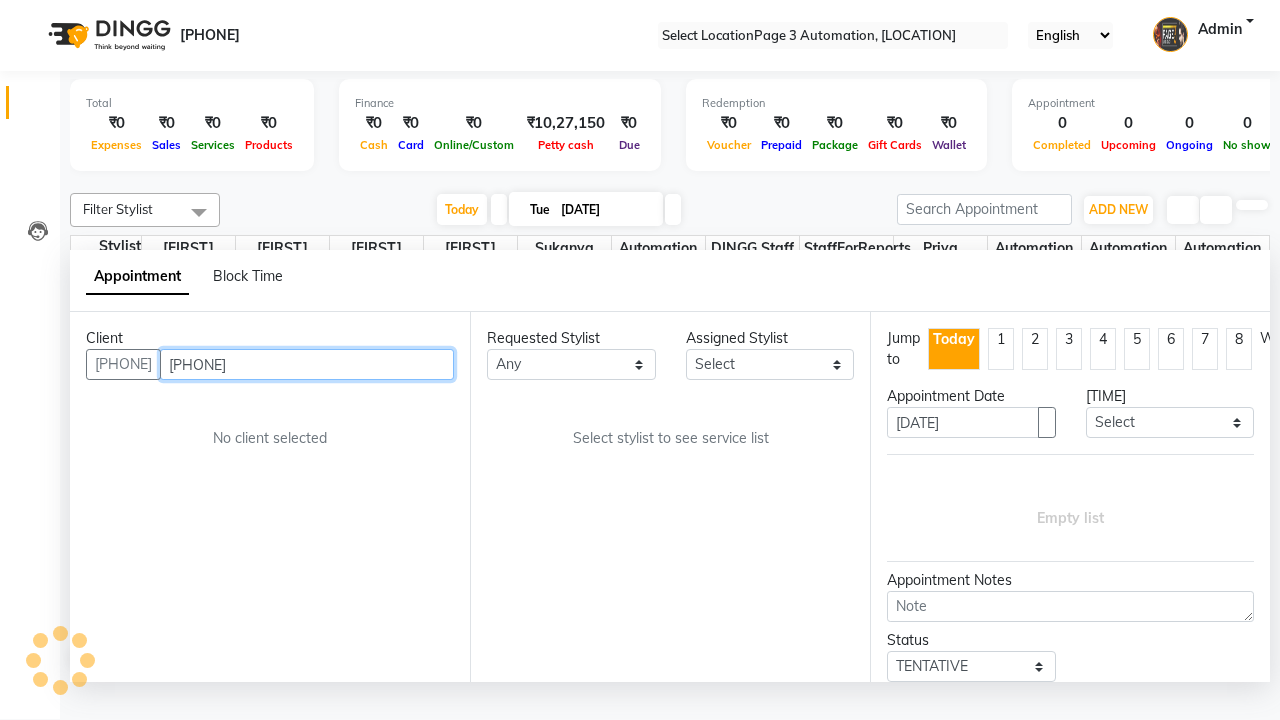 scroll, scrollTop: 0, scrollLeft: 0, axis: both 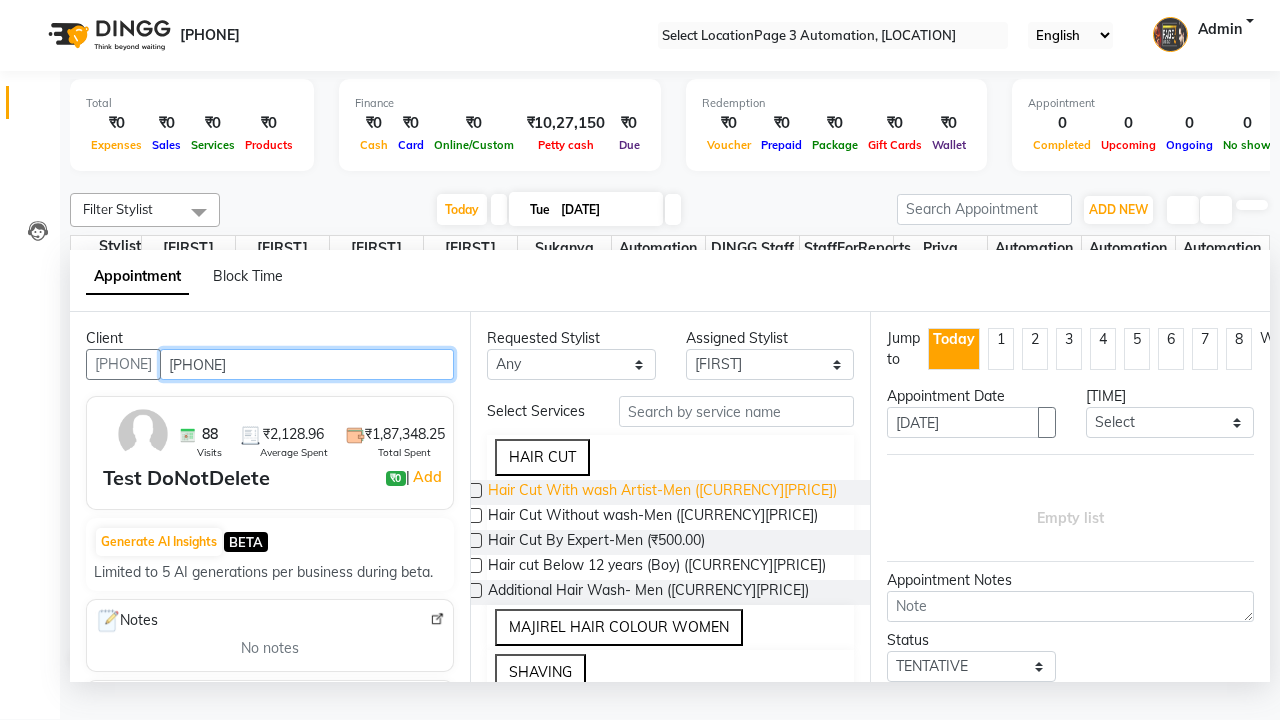 type on "[PHONE]" 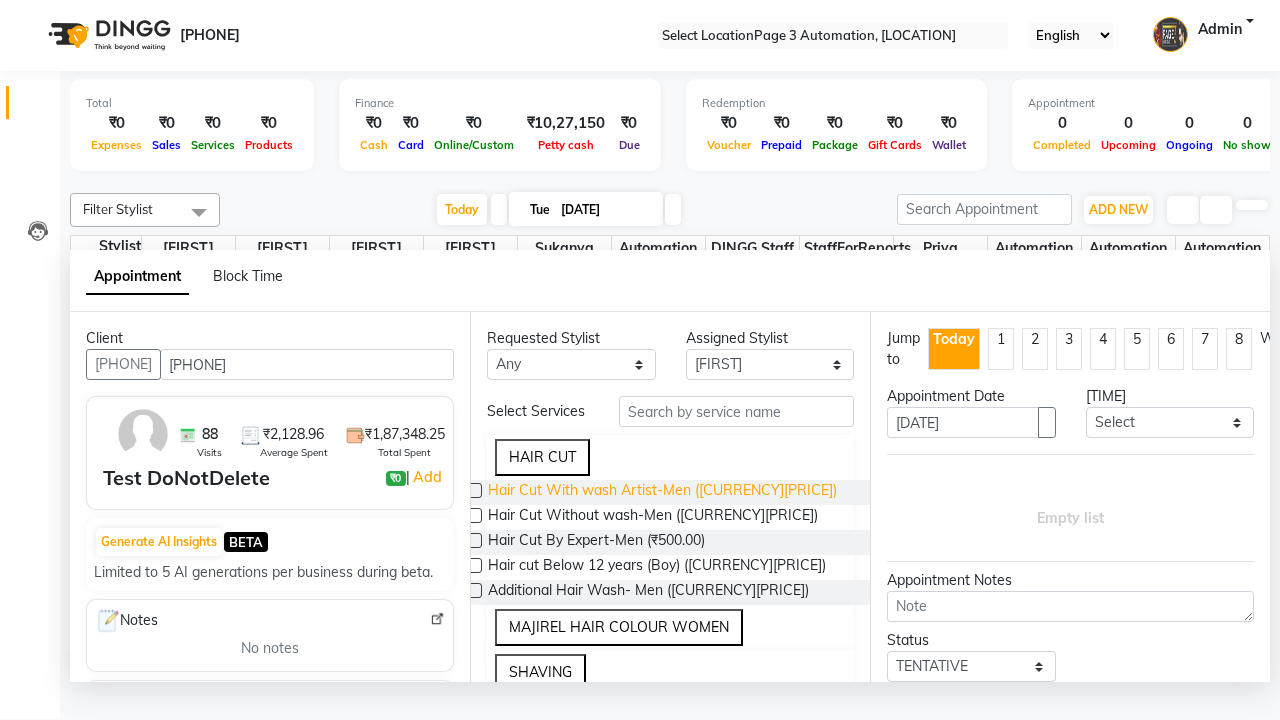click on "Hair Cut With wash Artist-Men ([CURRENCY][PRICE])" at bounding box center (662, 492) 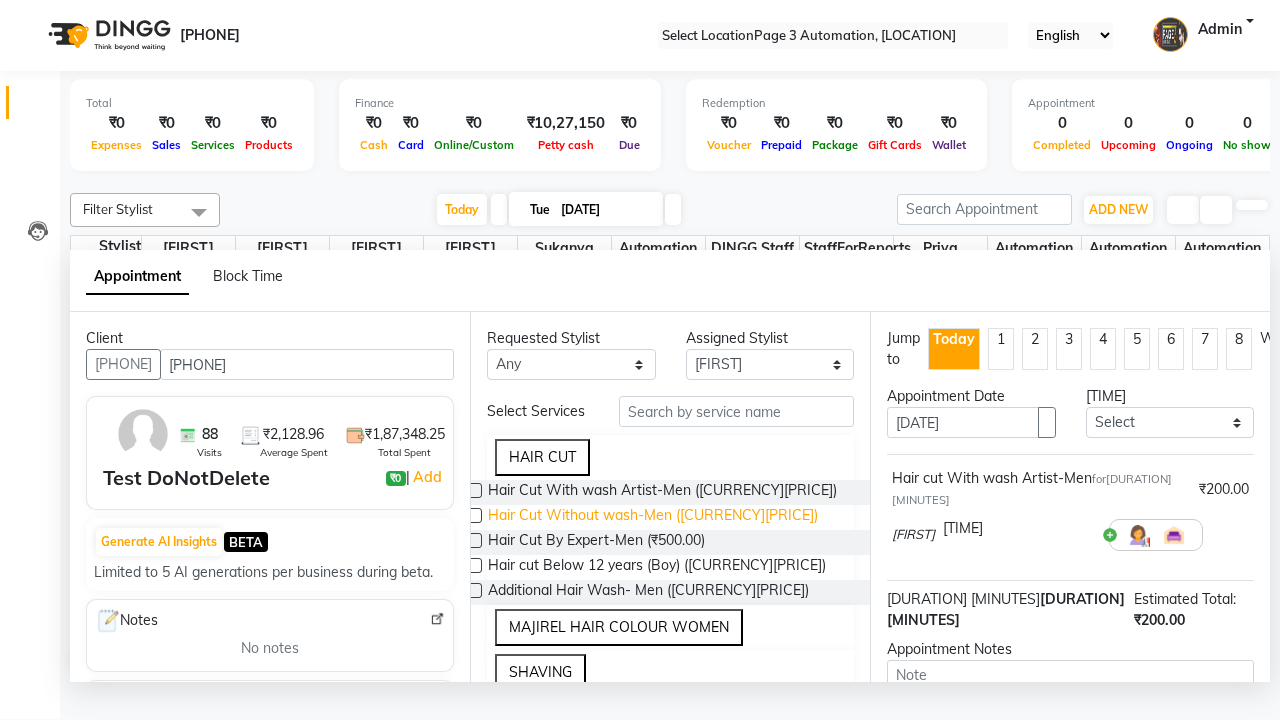 click on "Hair Cut Without wash-Men ([CURRENCY][PRICE])" at bounding box center (662, 492) 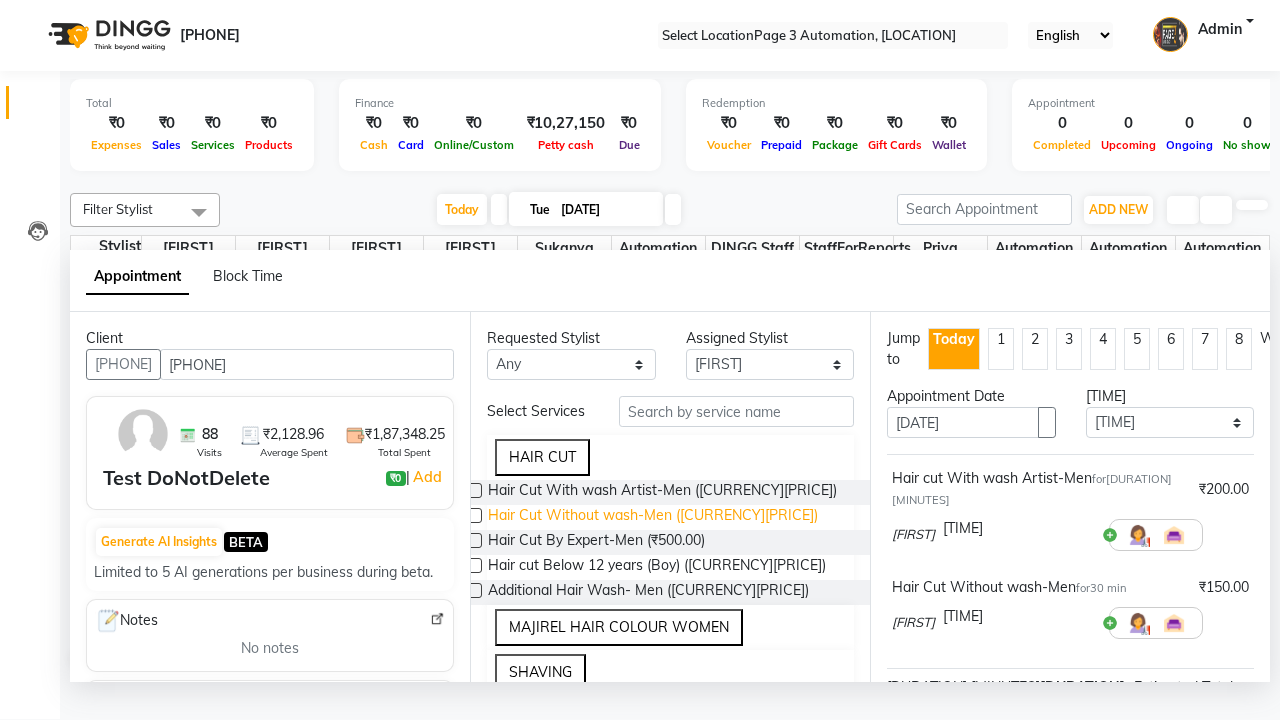 scroll, scrollTop: 252, scrollLeft: 0, axis: vertical 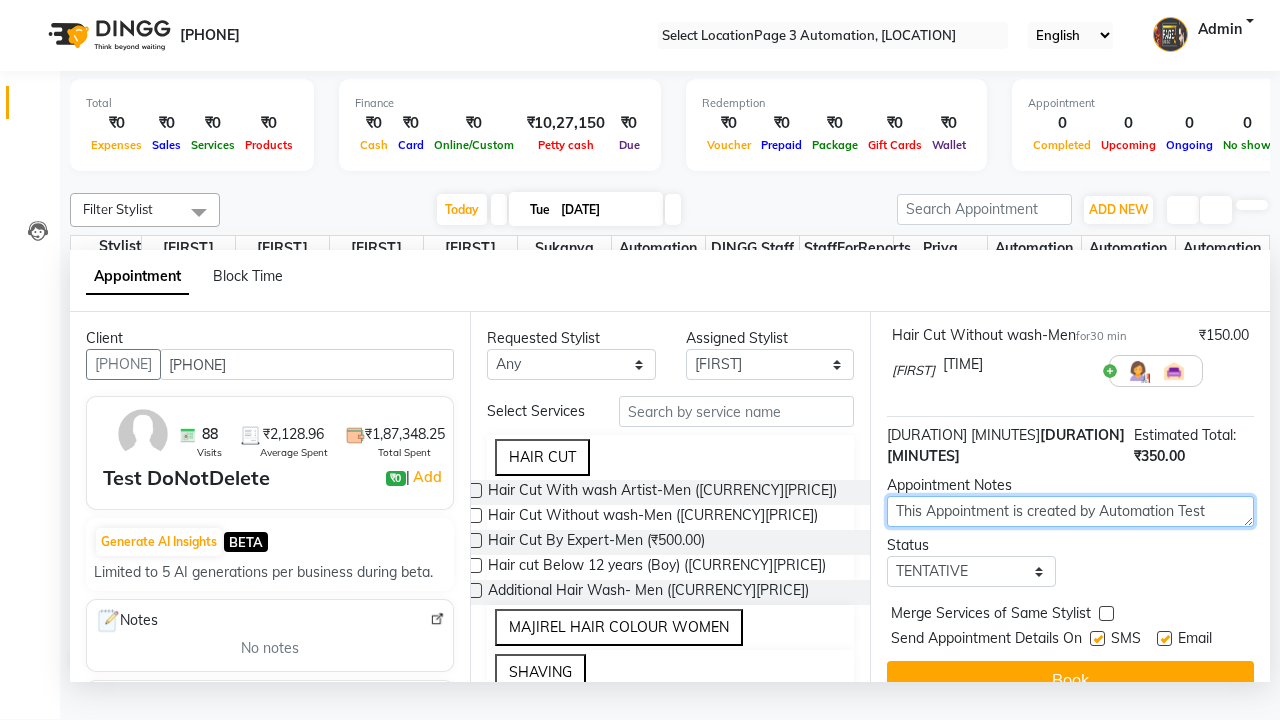 type on "This Appointment is created by Automation Test" 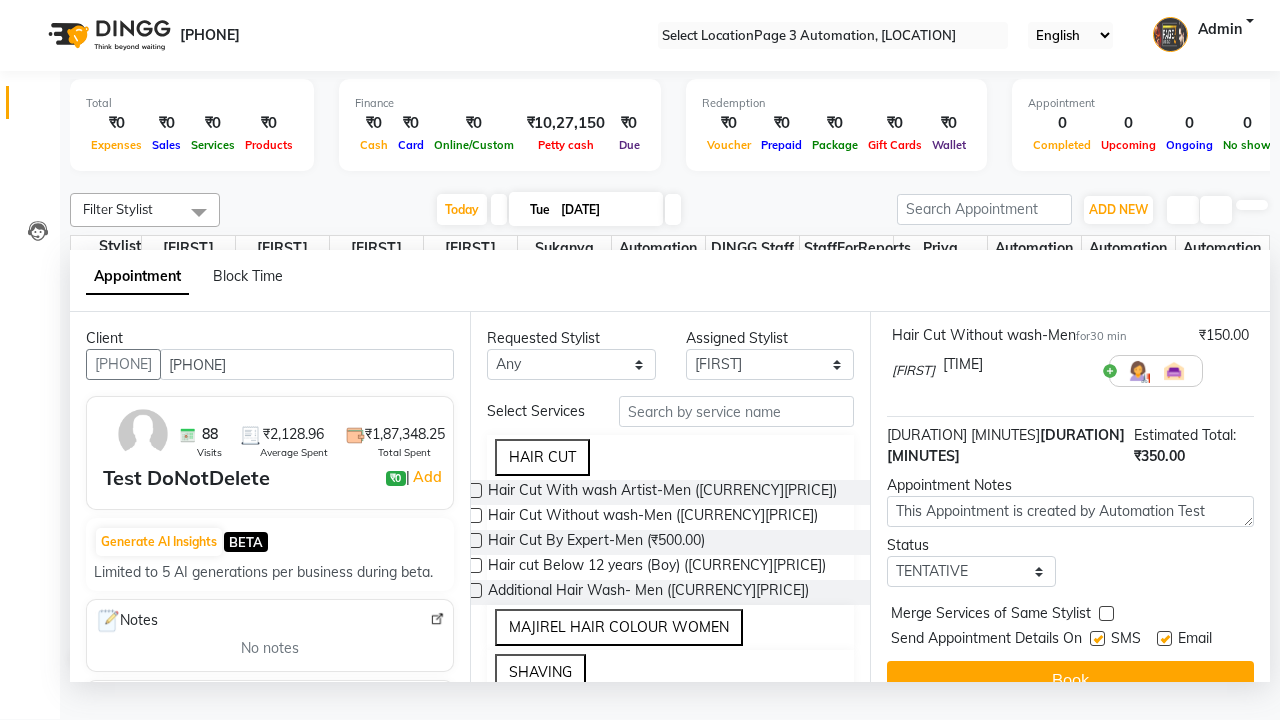 click at bounding box center [1097, 638] 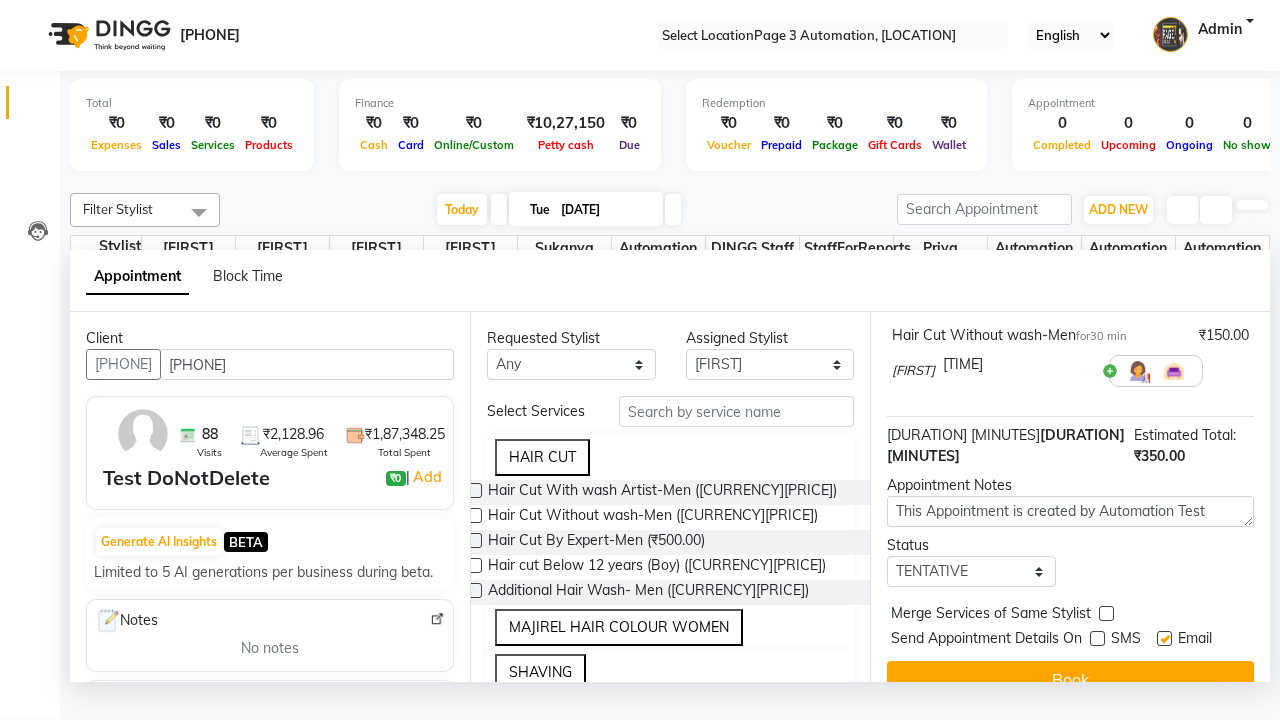 click at bounding box center [1164, 638] 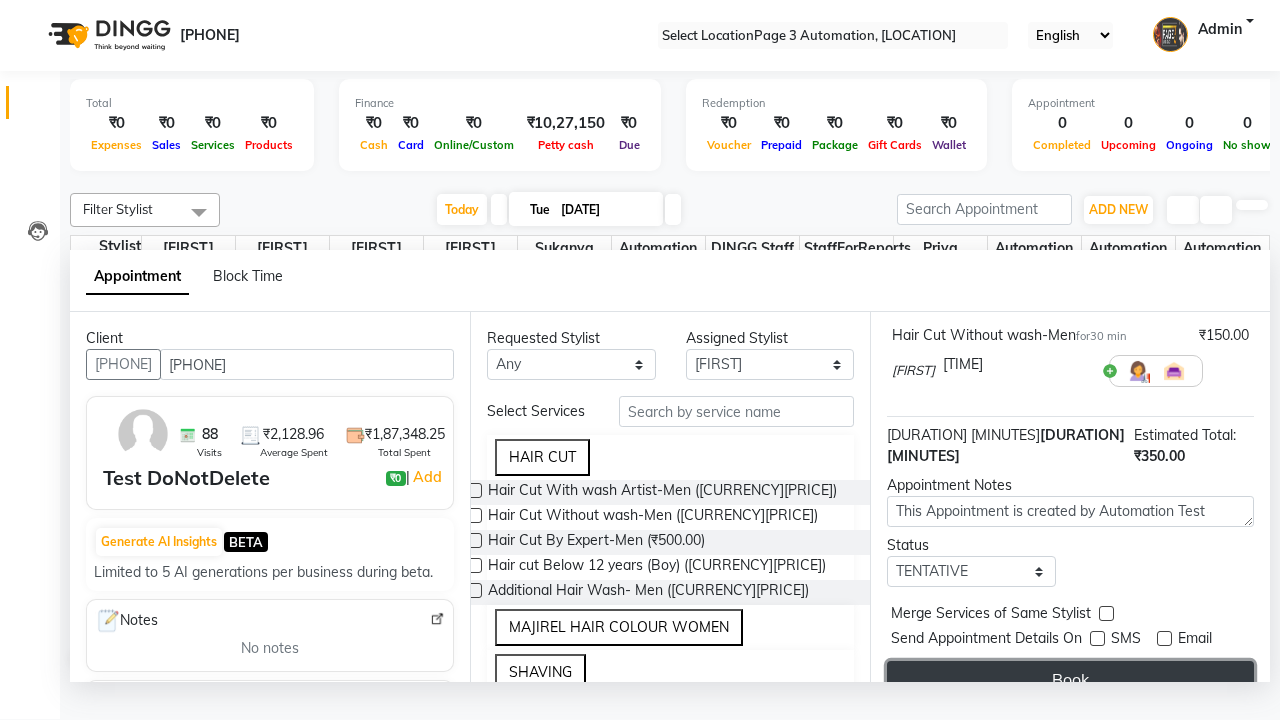 click on "Book" at bounding box center [1070, 679] 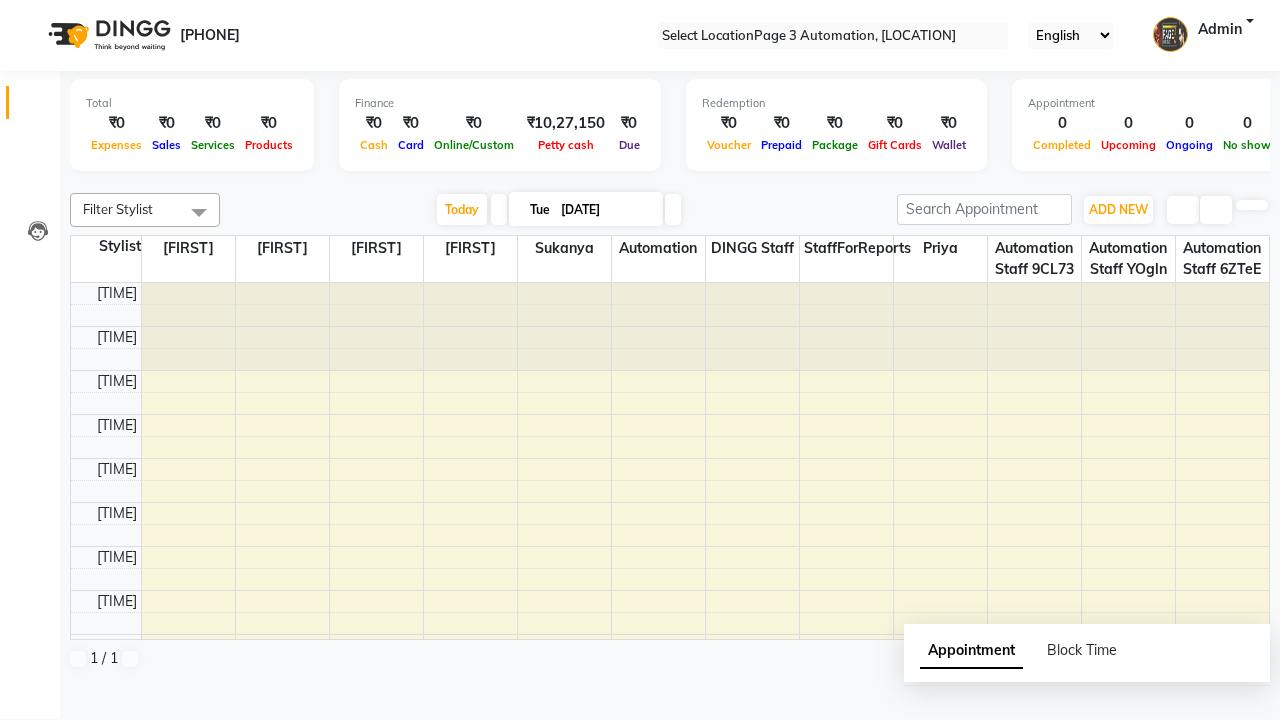 scroll, scrollTop: 0, scrollLeft: 0, axis: both 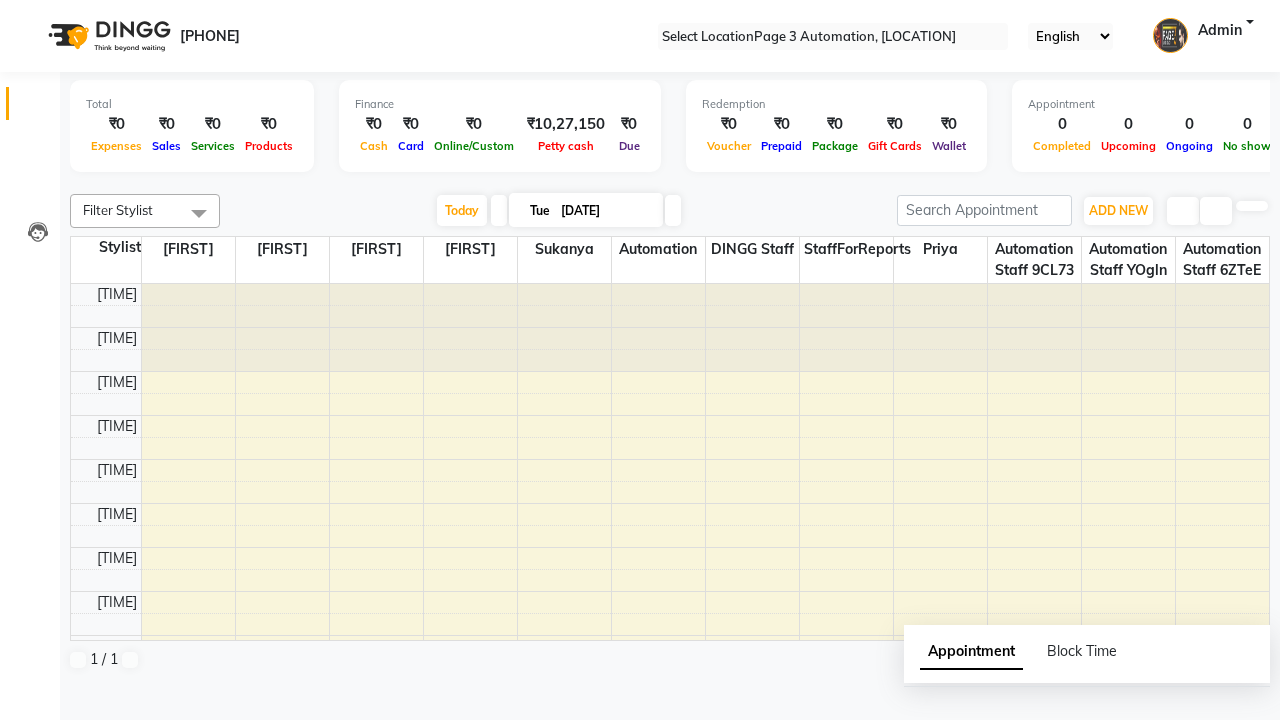 click on "Success" at bounding box center [640, 751] 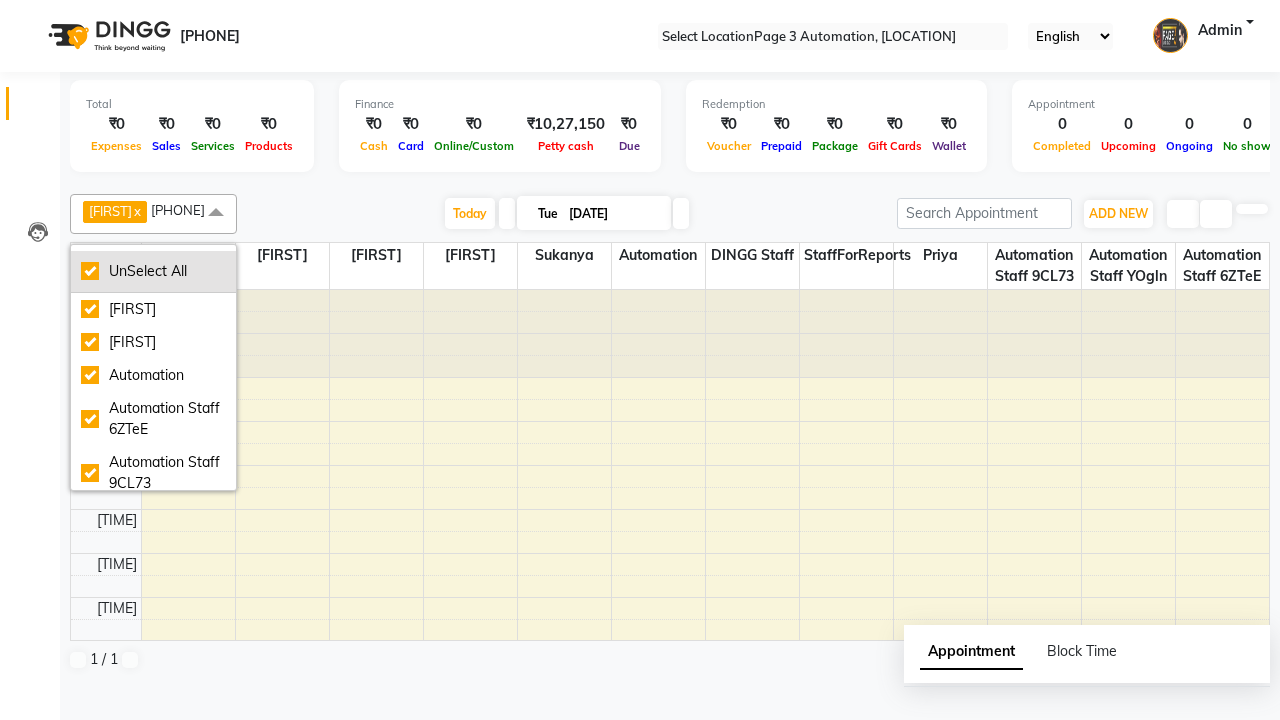 click on "UnSelect All" at bounding box center (153, 271) 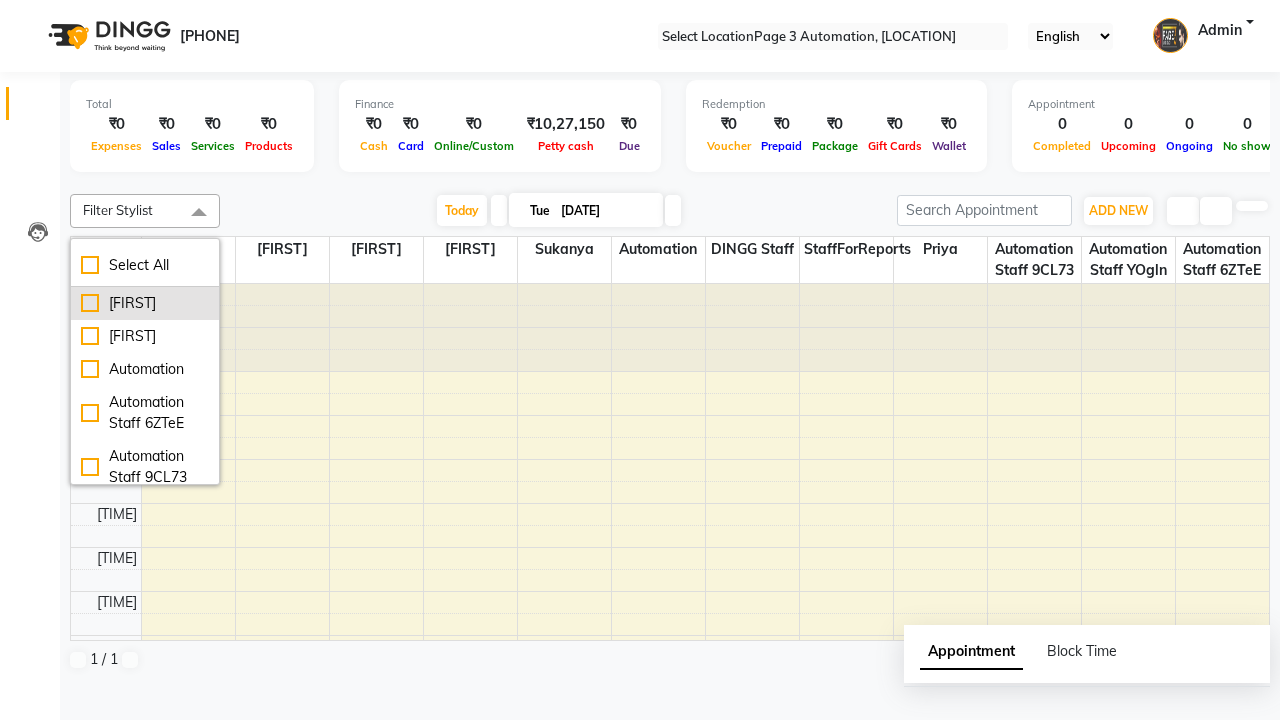 click on "[FIRST]" at bounding box center [145, 303] 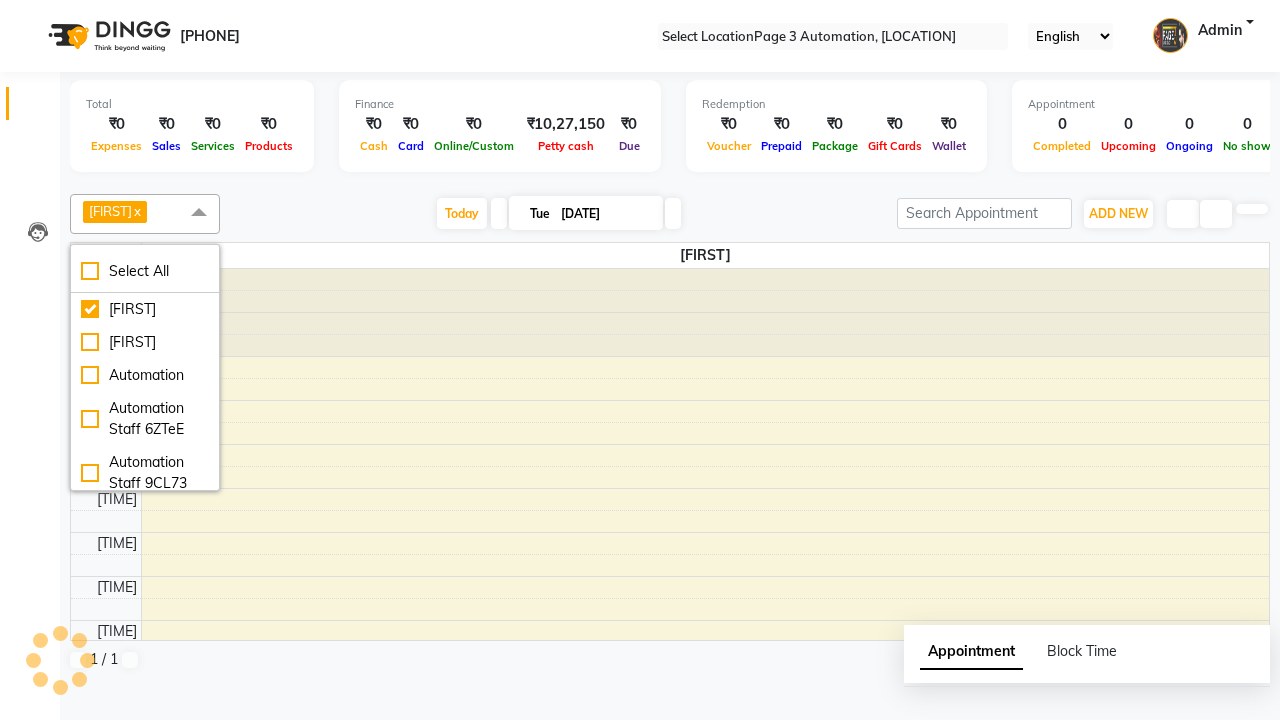 click at bounding box center [199, 213] 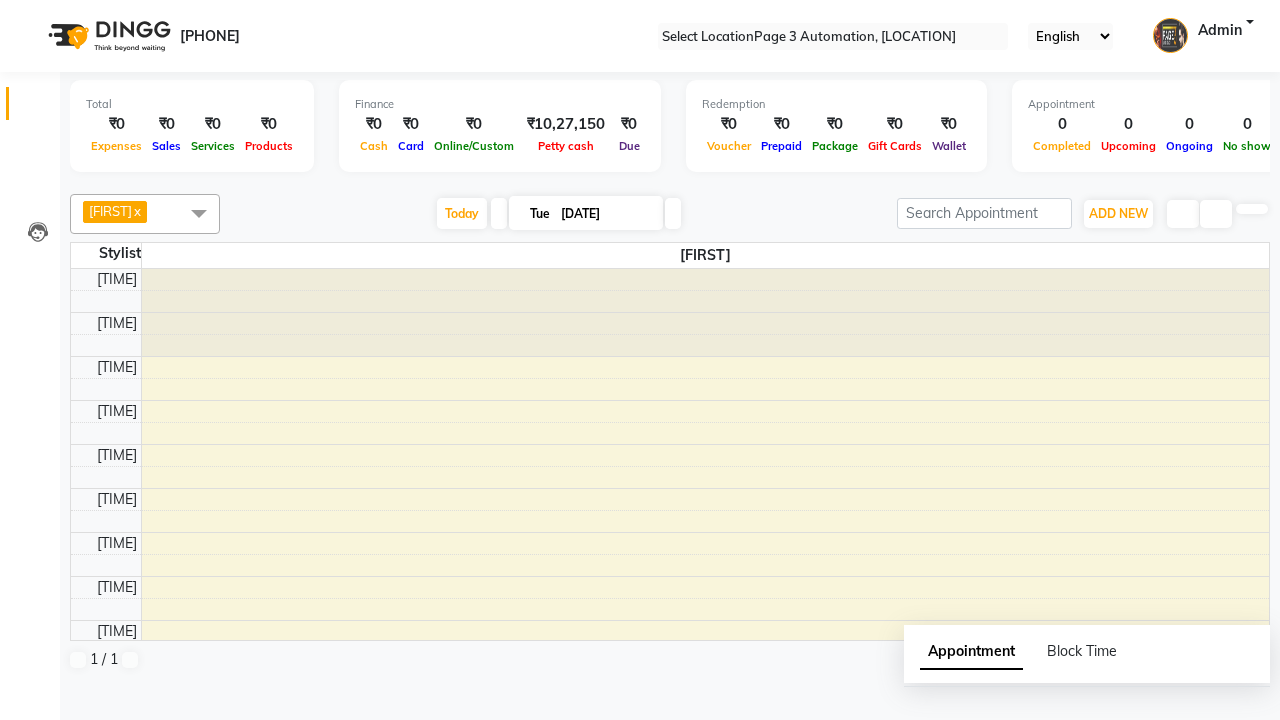 click on "Test DoNotDelete, TK07, [TIME]-[TIME], Hair cut With wash Artist-Men" at bounding box center (692, 851) 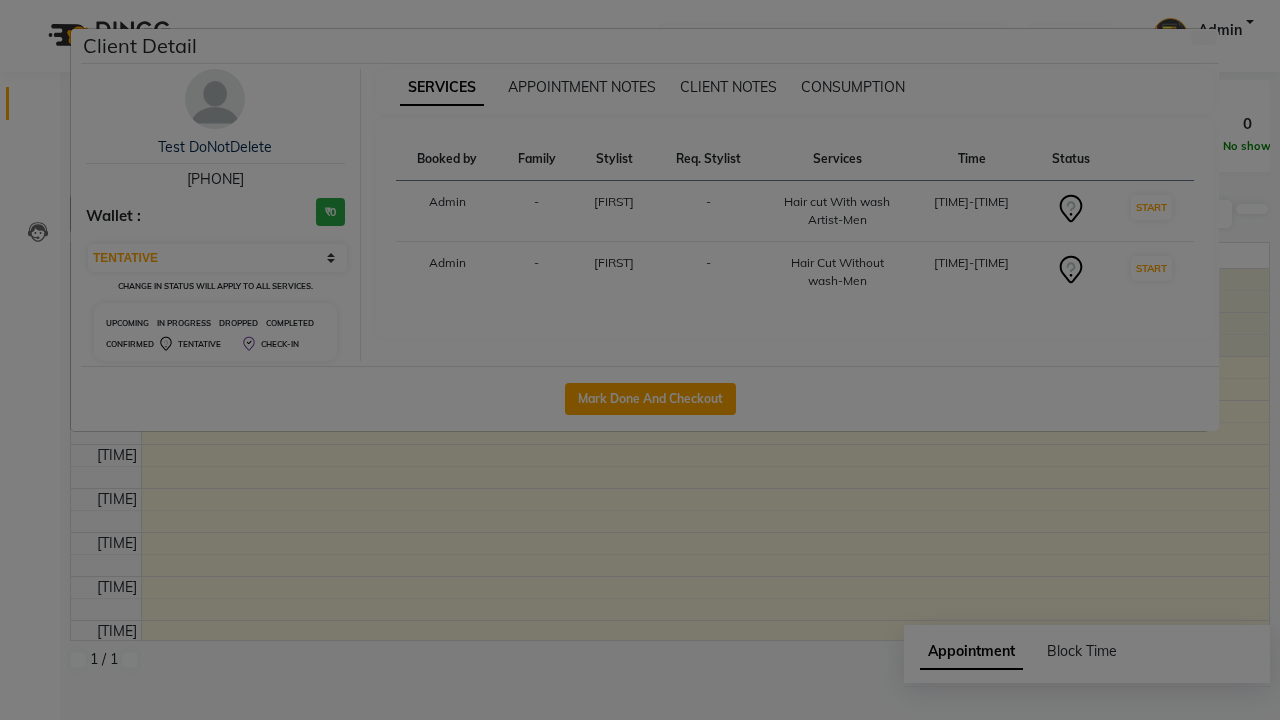 scroll, scrollTop: 397, scrollLeft: 0, axis: vertical 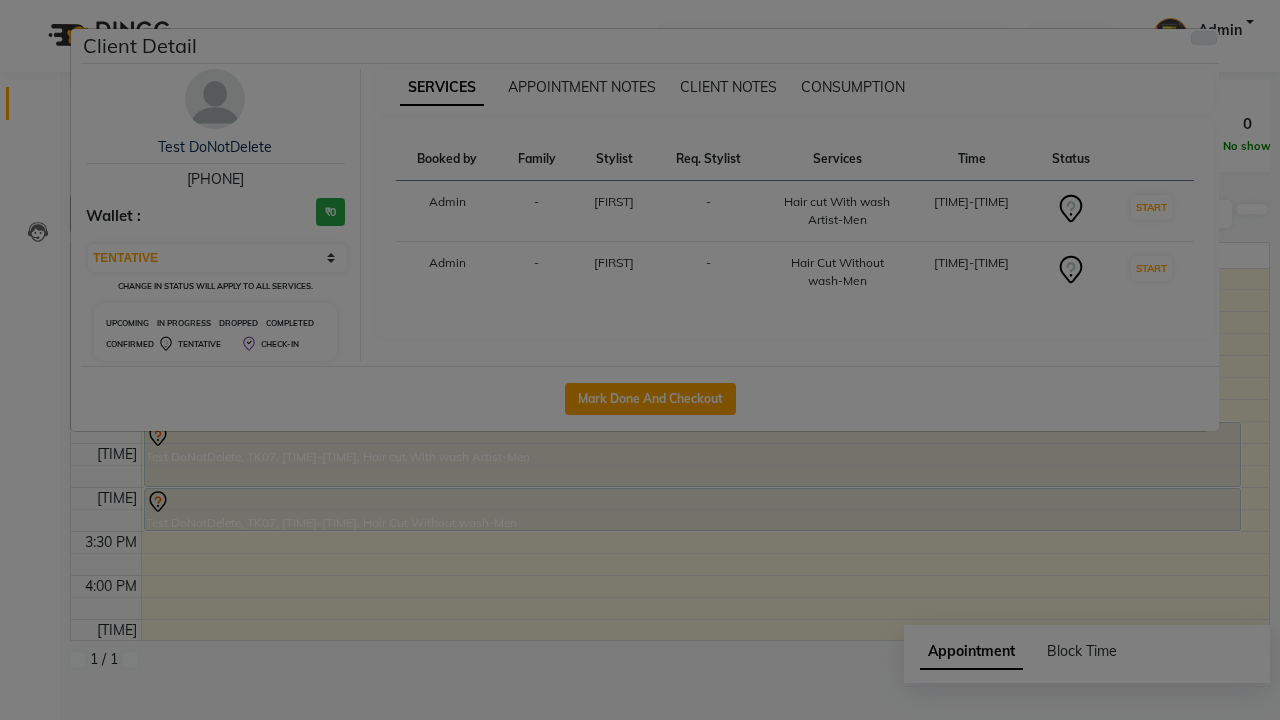 click at bounding box center [1204, 38] 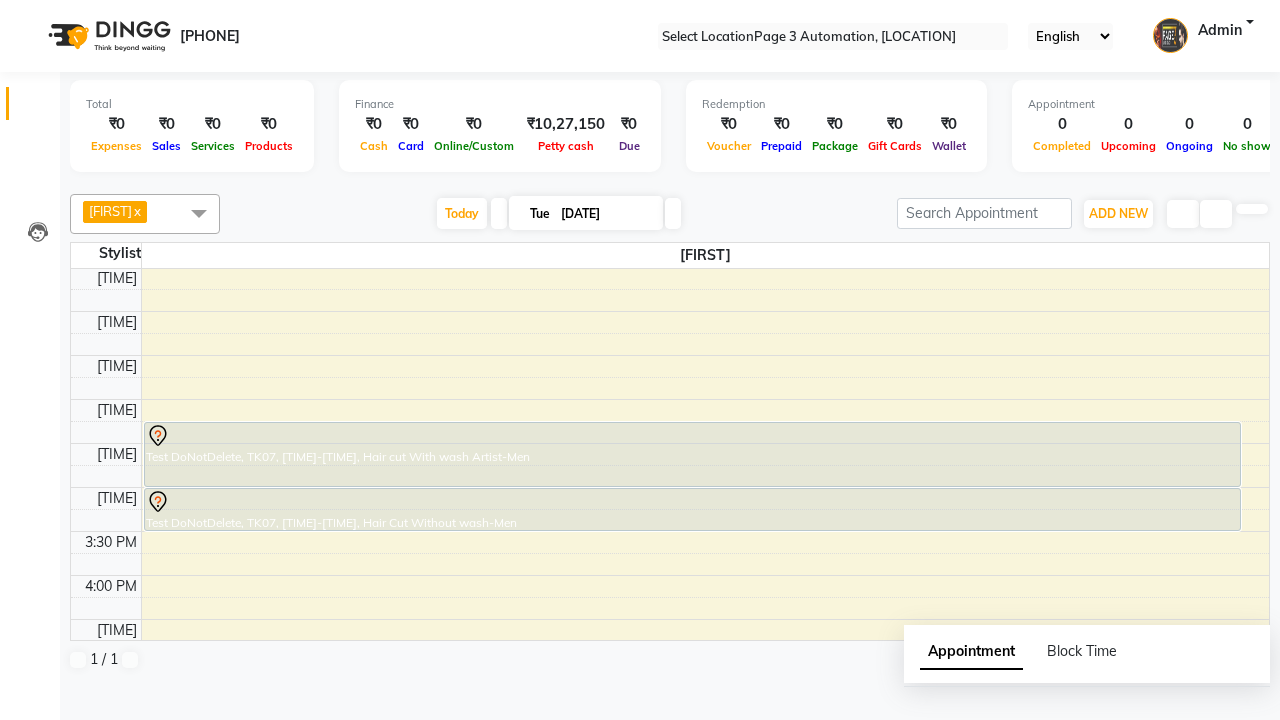click at bounding box center [692, 436] 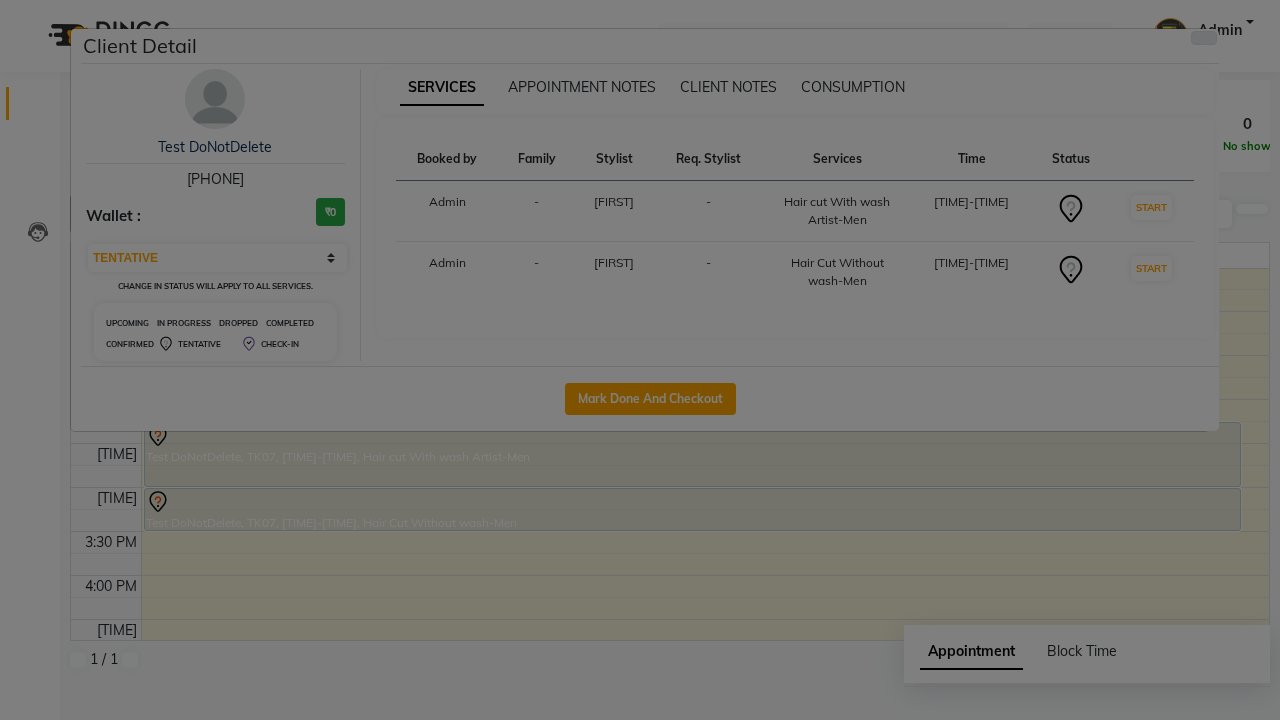 click at bounding box center [1204, 38] 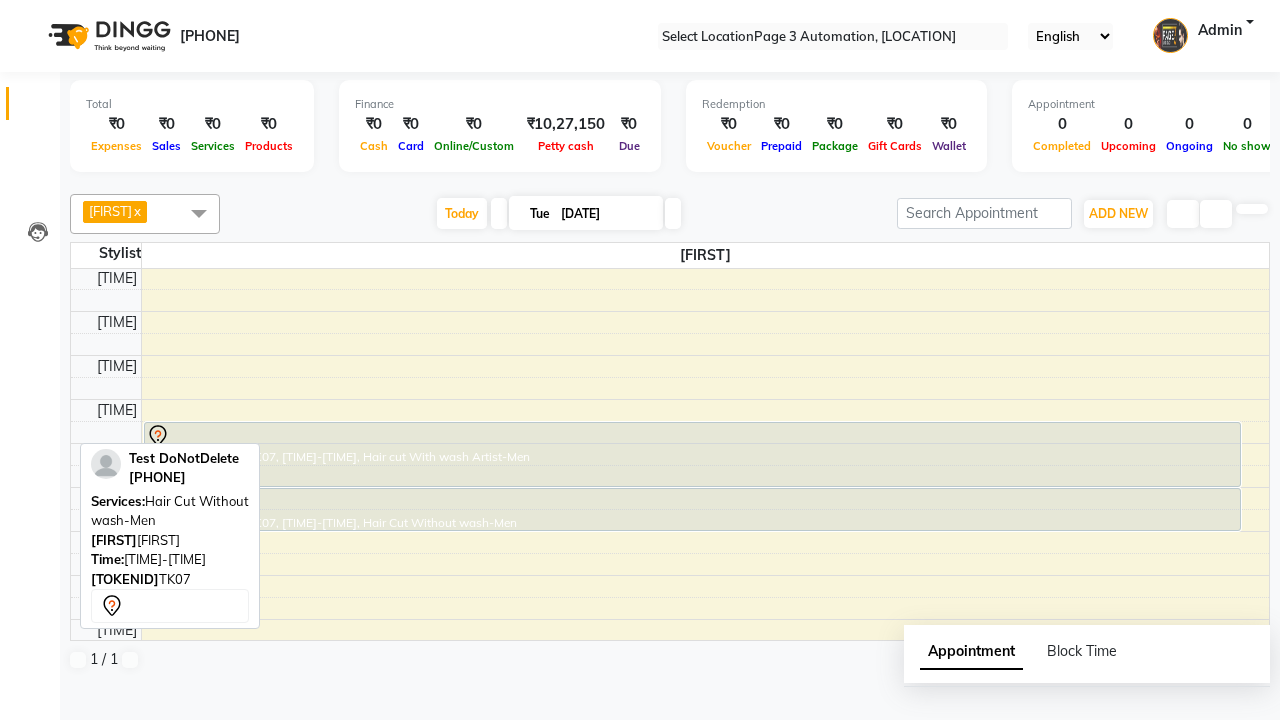 click on "Separate Bill" at bounding box center (50, 754) 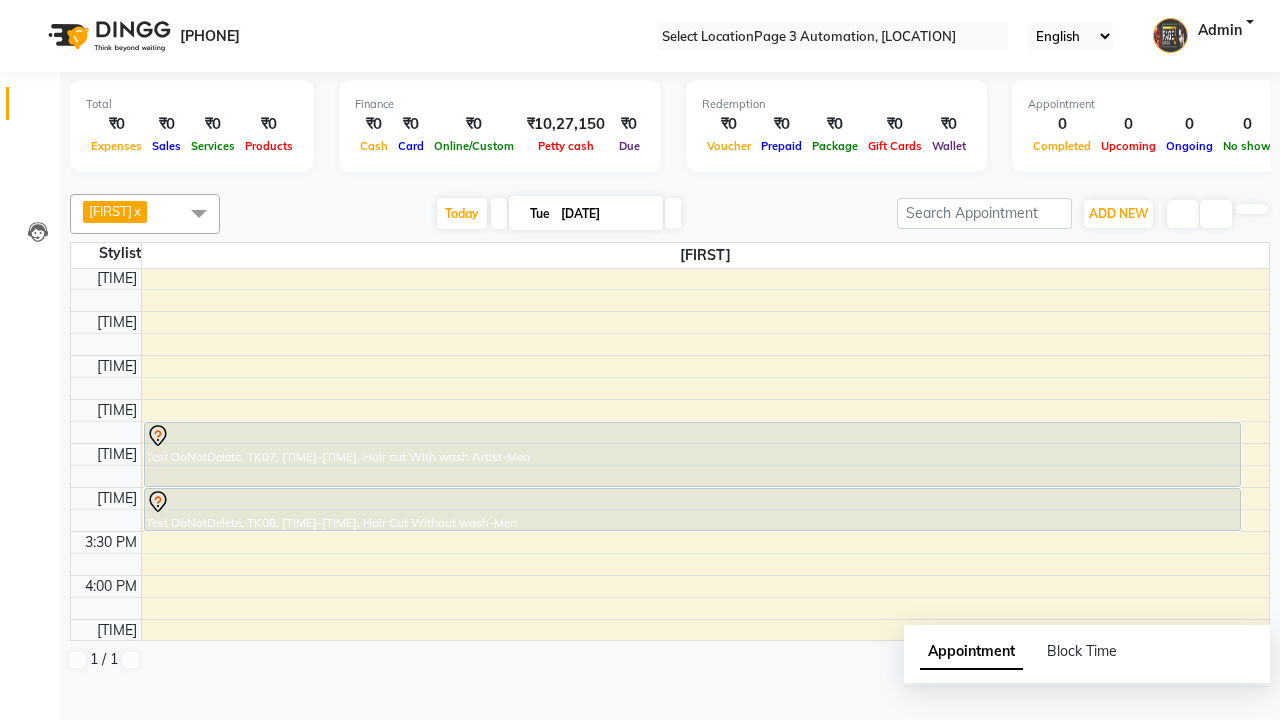 click on "Booking Separated for billing." at bounding box center (640, 751) 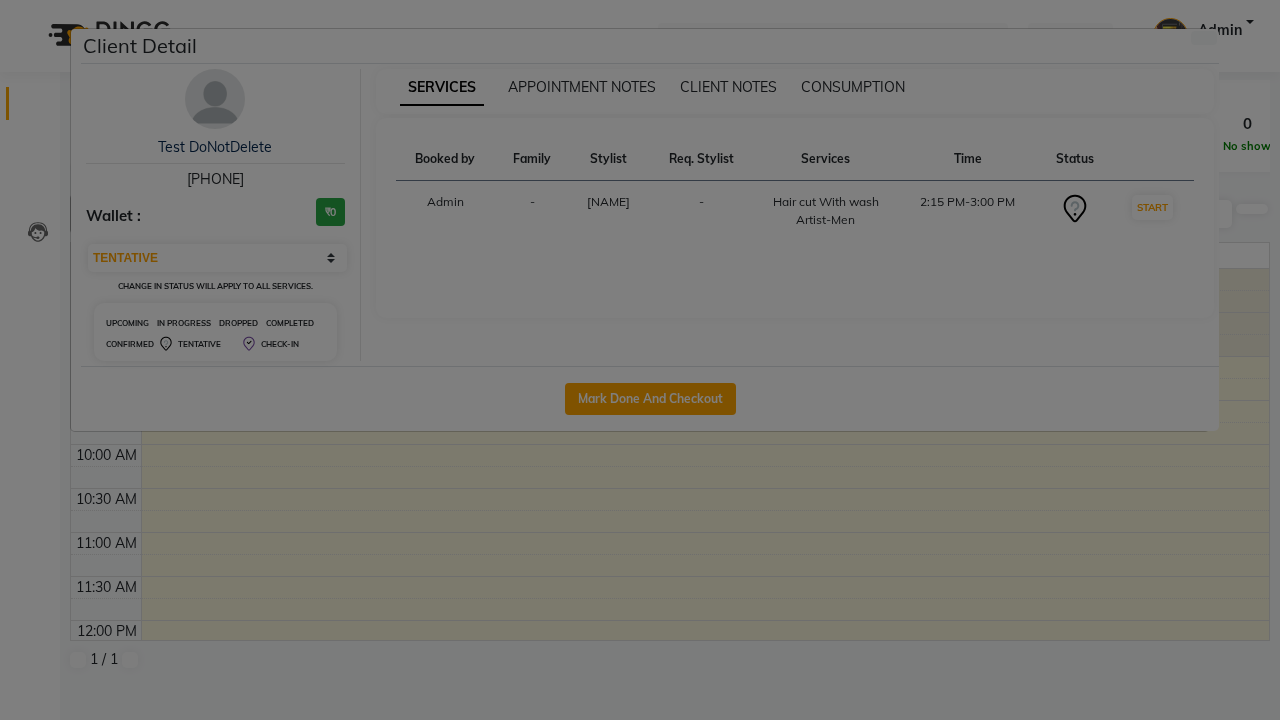 scroll, scrollTop: 0, scrollLeft: 0, axis: both 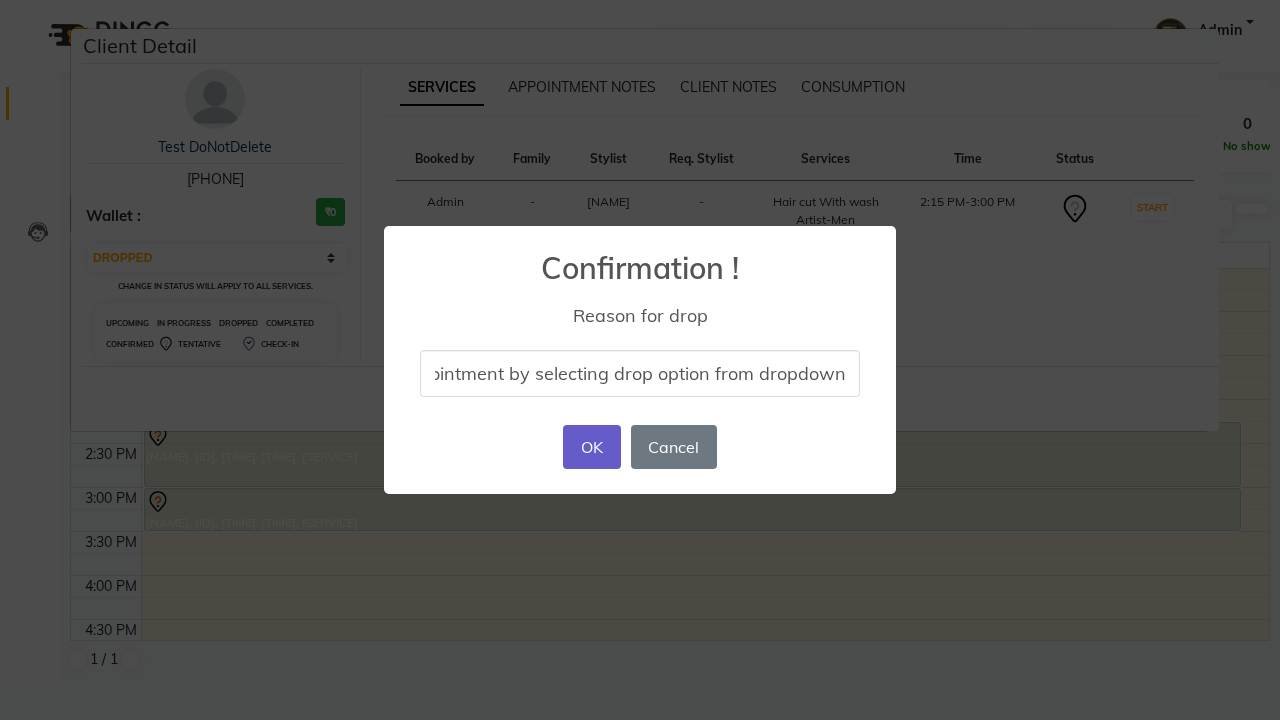type on "drop appointment by selecting drop option from dropdown" 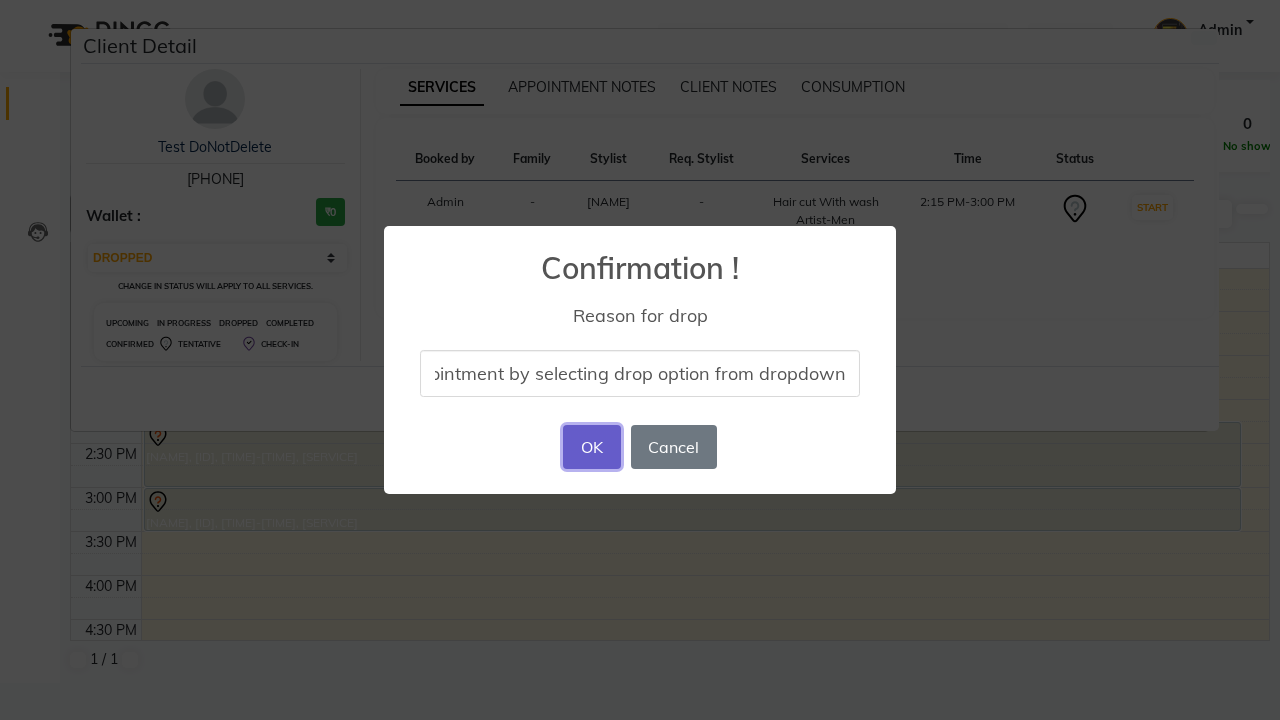 click on "OK" at bounding box center (591, 447) 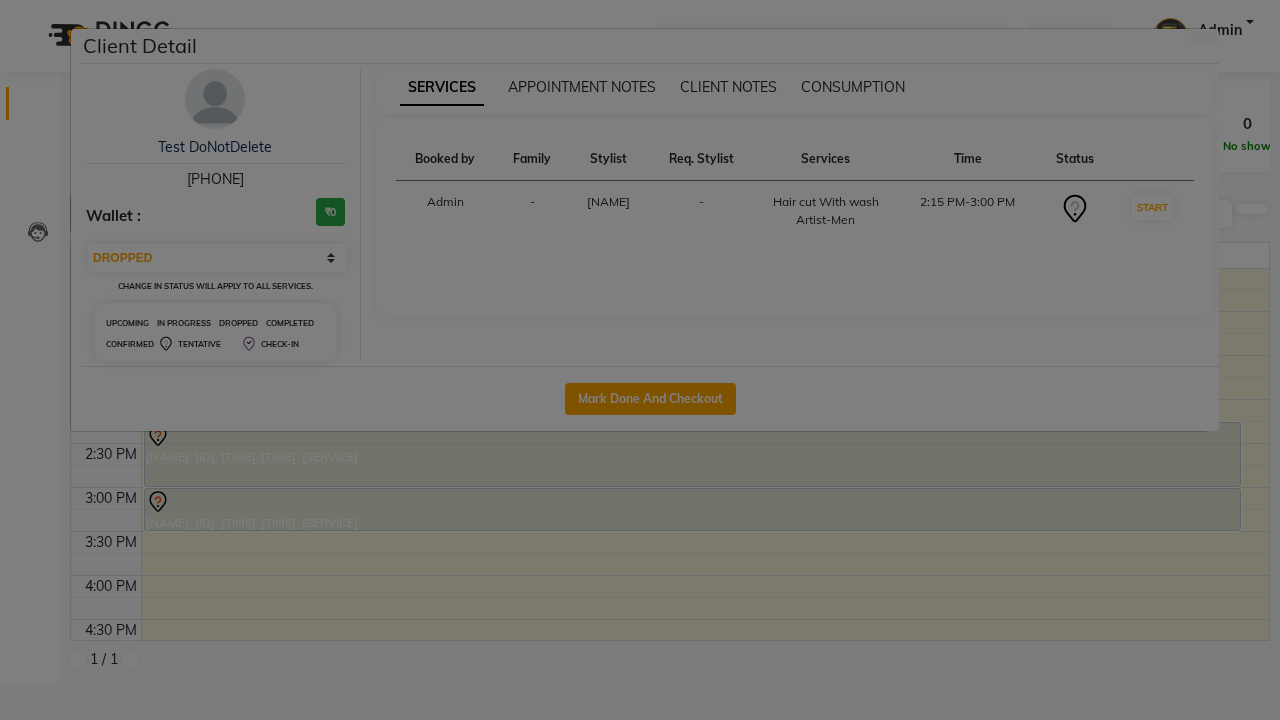 scroll, scrollTop: 0, scrollLeft: 0, axis: both 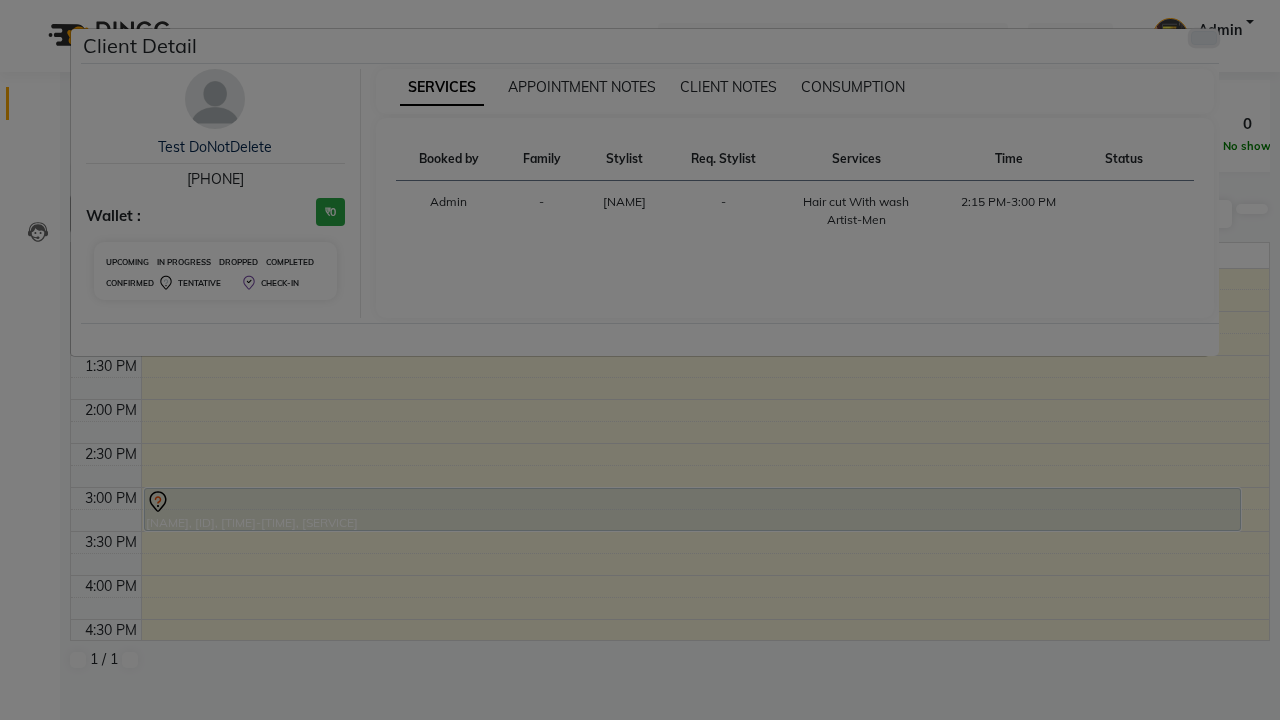 click at bounding box center [1204, 38] 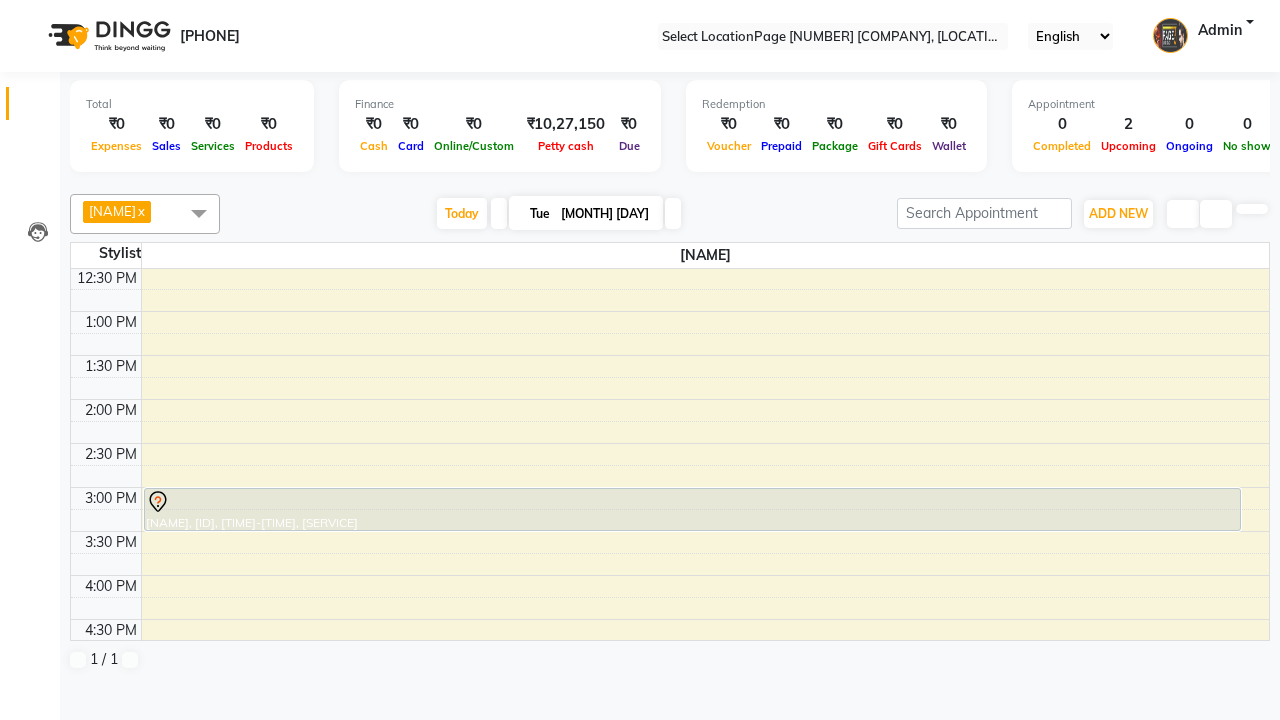 click at bounding box center [692, 502] 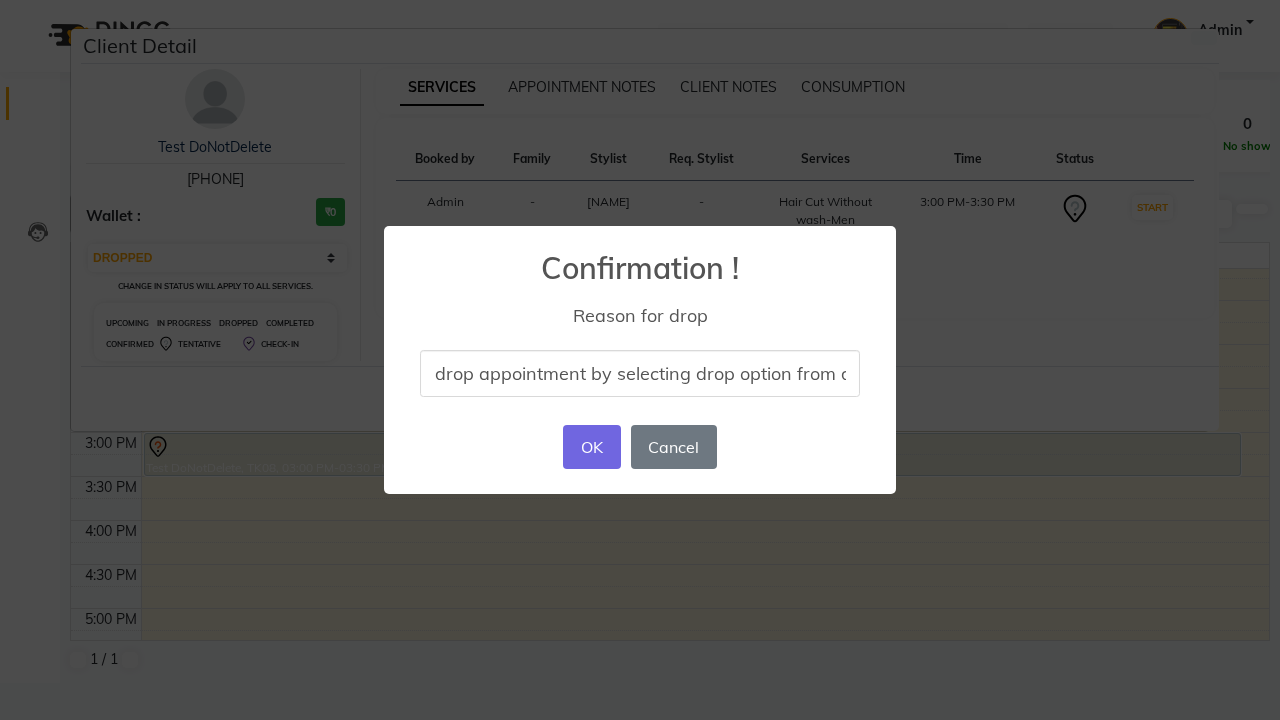 scroll, scrollTop: 1, scrollLeft: 0, axis: vertical 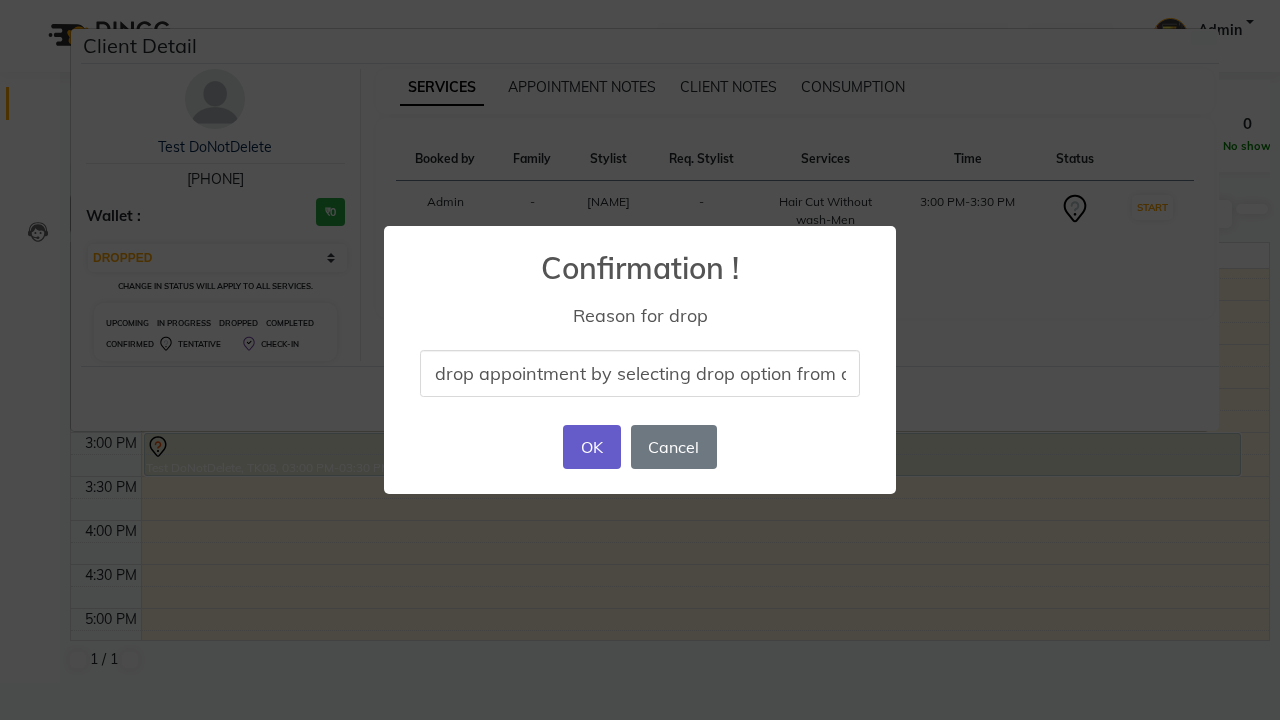 type on "drop appointment by selecting drop option from dropdown" 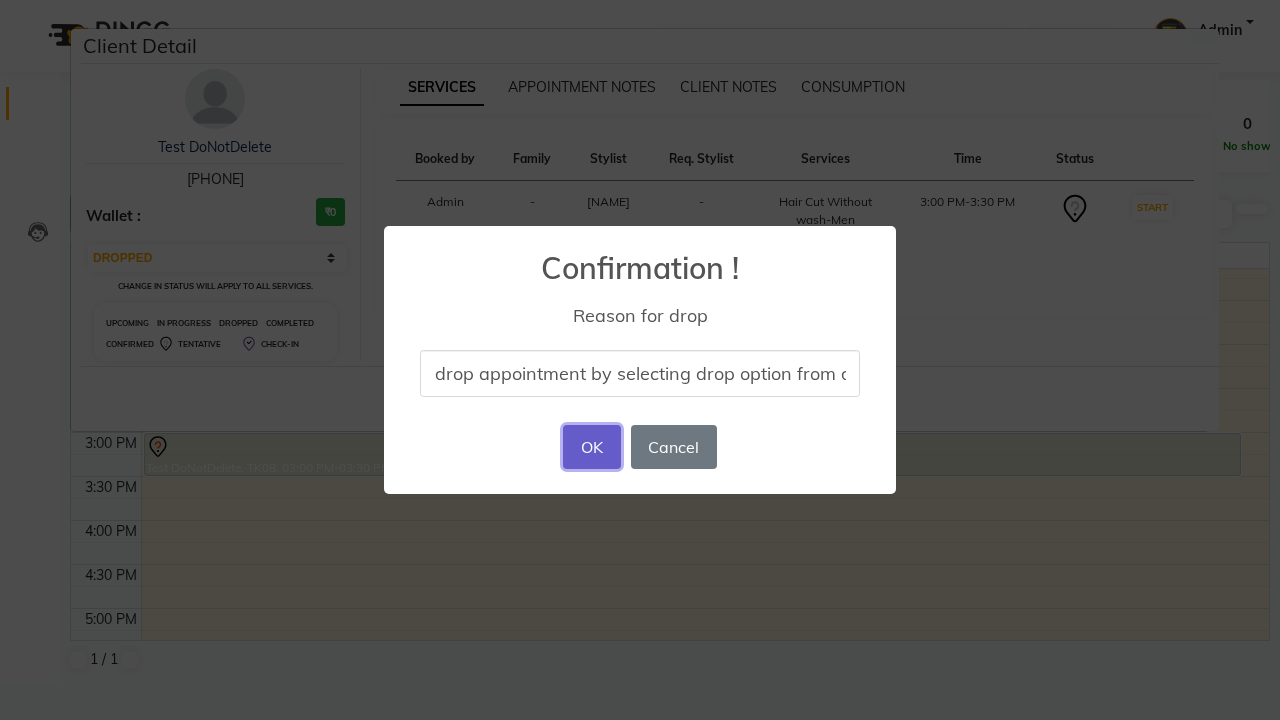 click on "OK" at bounding box center (591, 447) 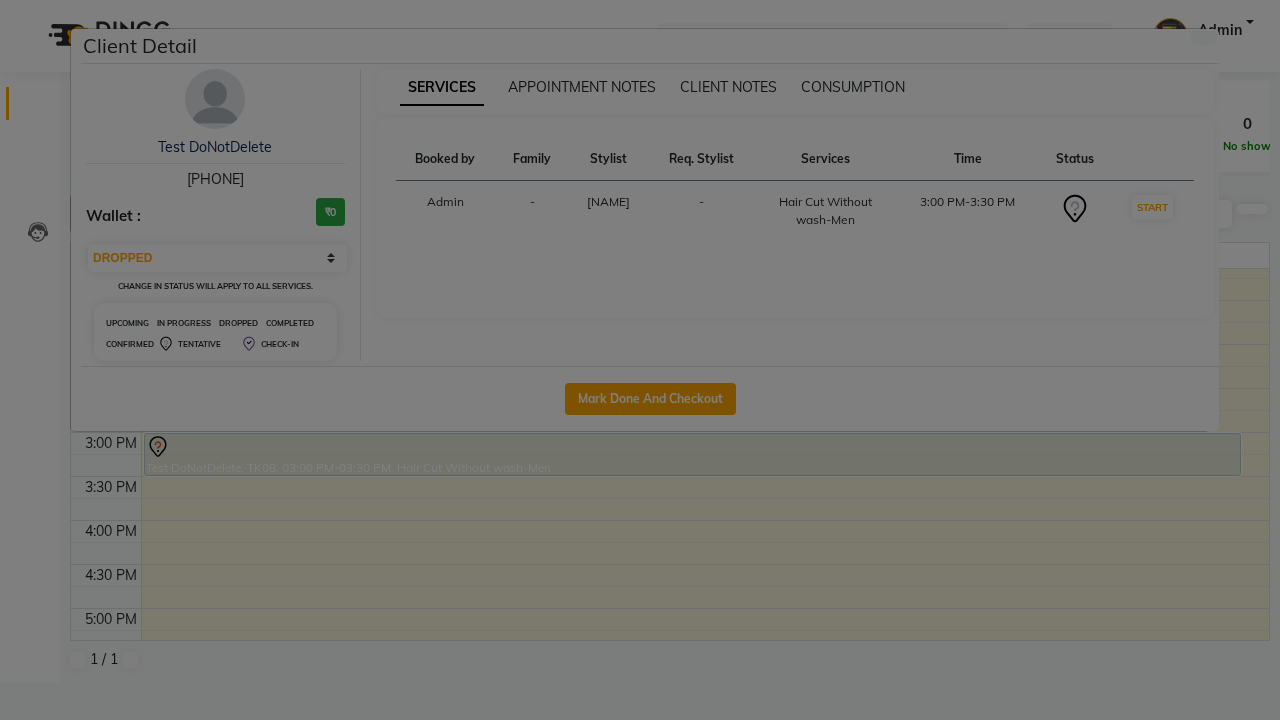 scroll, scrollTop: 0, scrollLeft: 0, axis: both 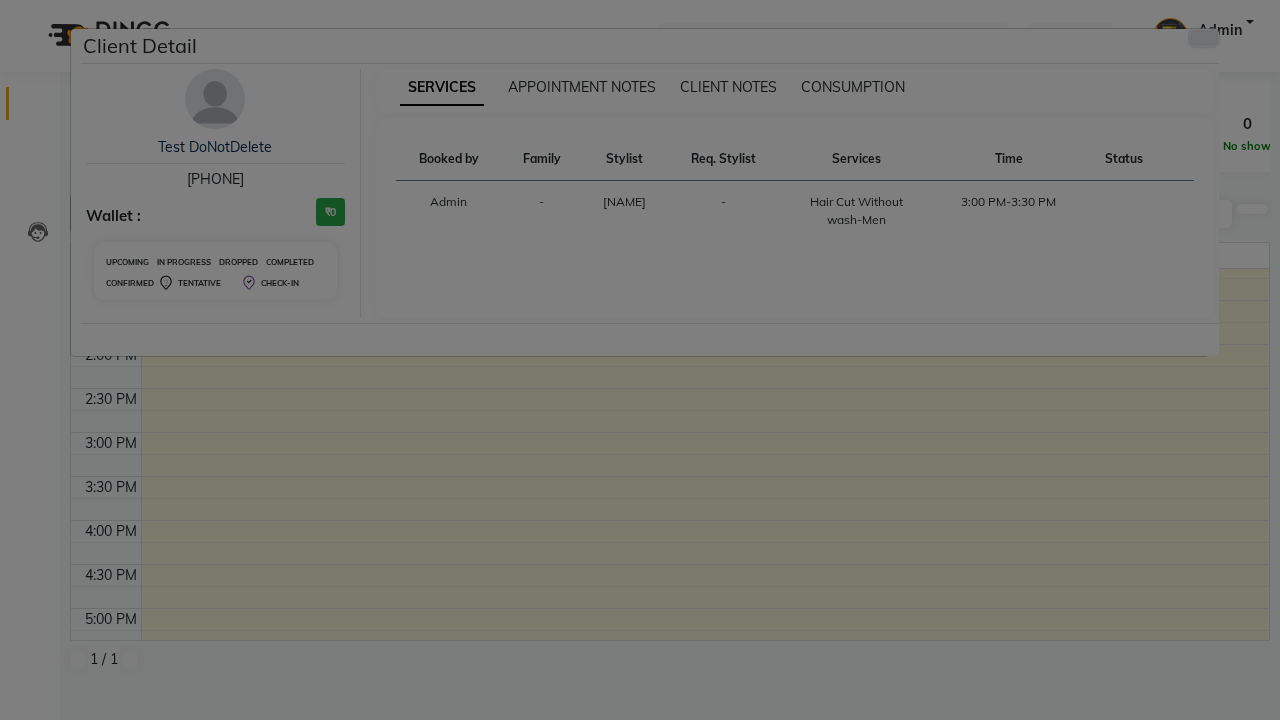 click at bounding box center [1204, 38] 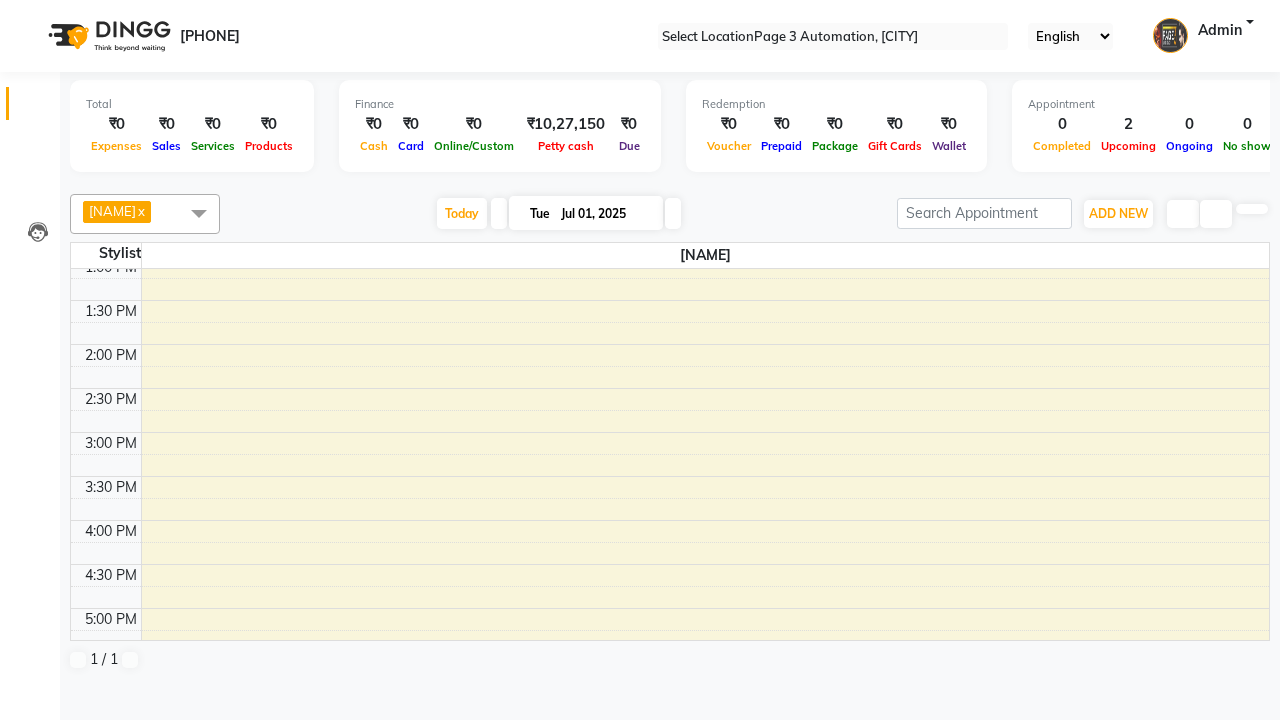 scroll, scrollTop: 0, scrollLeft: 0, axis: both 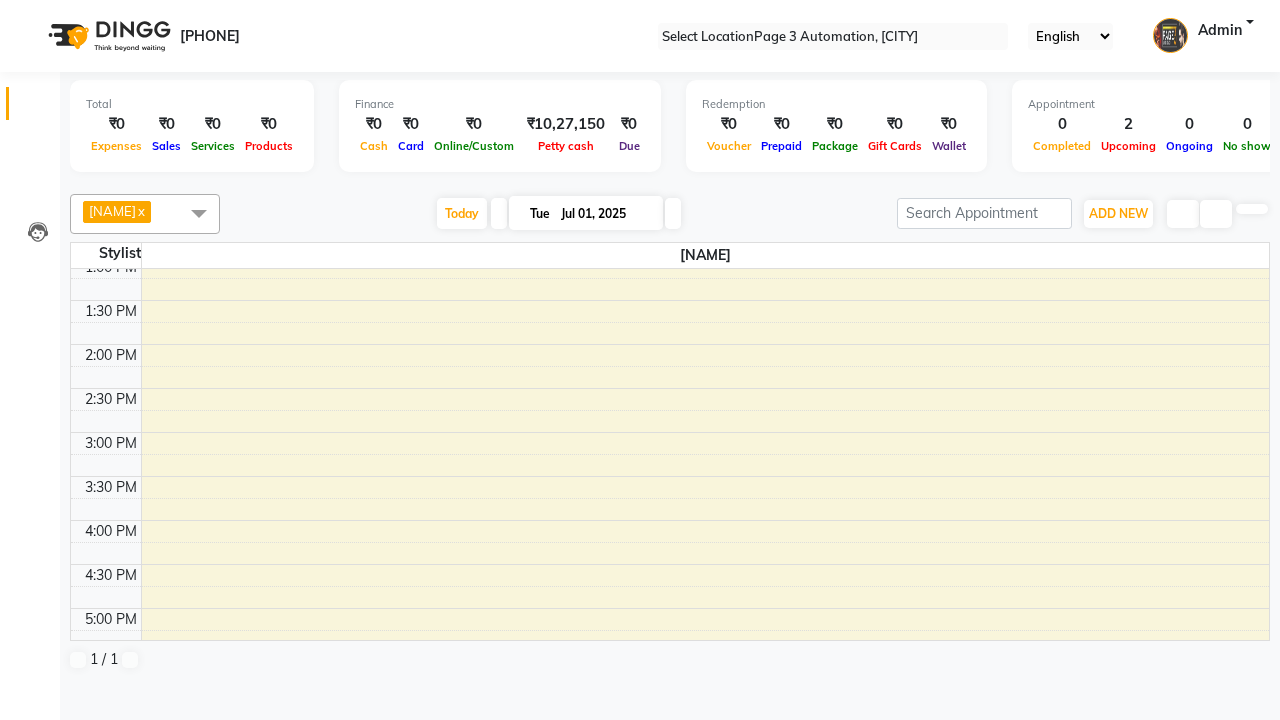 click at bounding box center [199, 213] 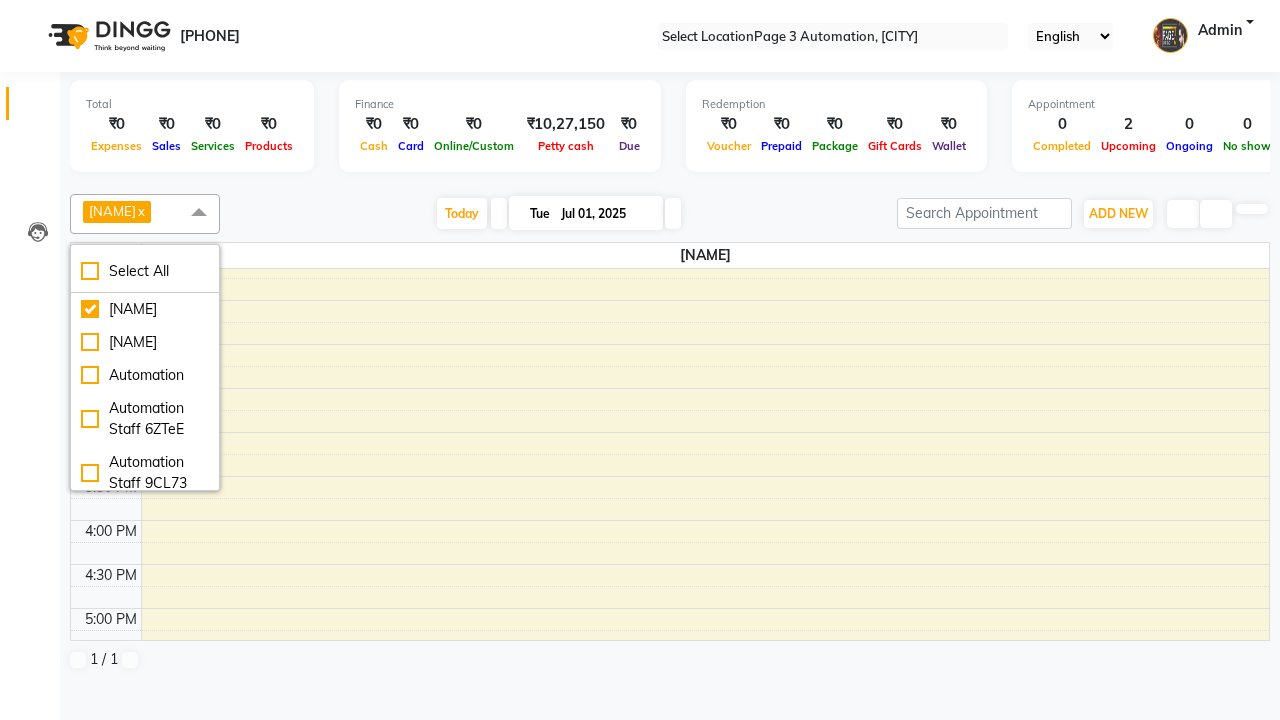 scroll, scrollTop: 1, scrollLeft: 0, axis: vertical 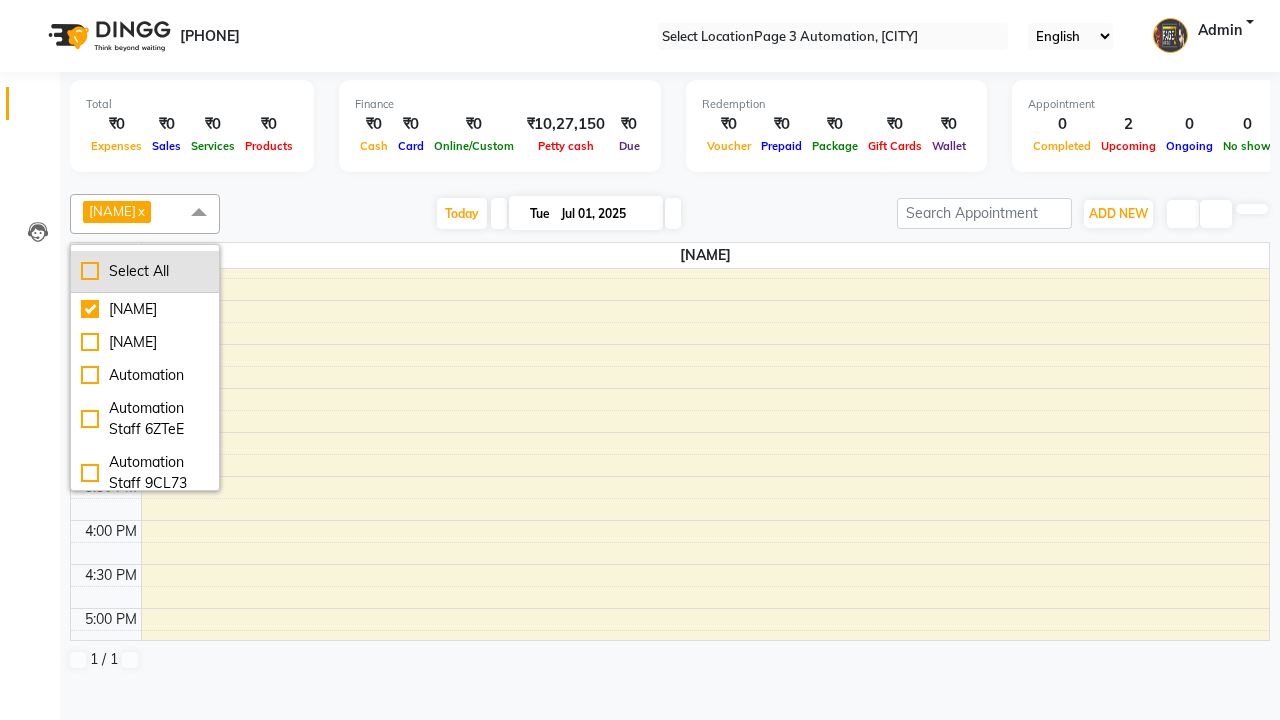 click on "Select All" at bounding box center [145, 271] 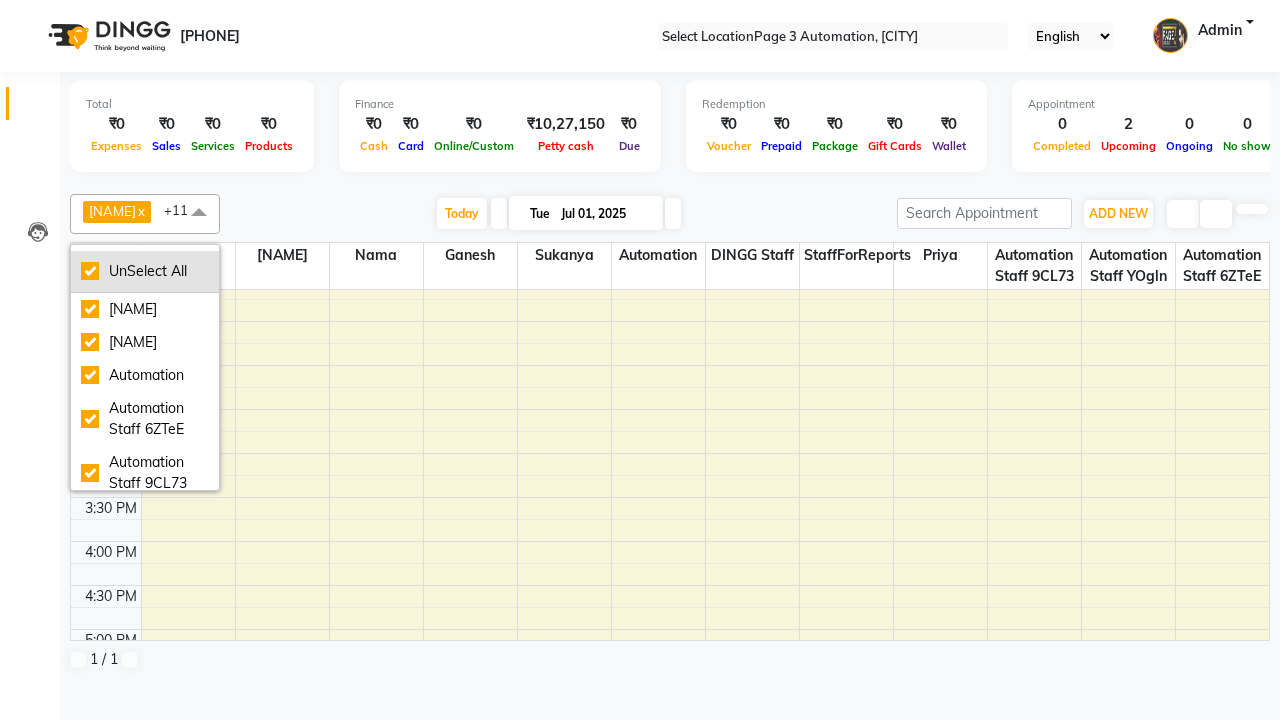 click on "UnSelect All" at bounding box center [145, 271] 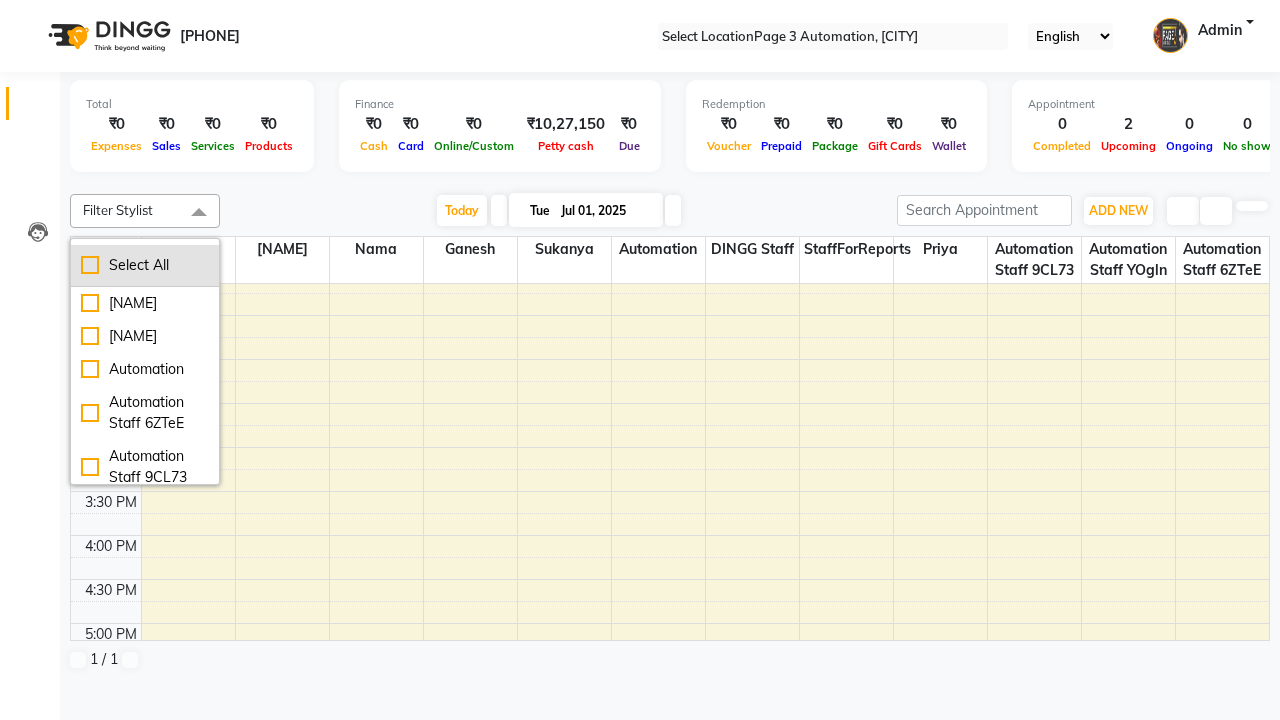 scroll, scrollTop: 0, scrollLeft: 0, axis: both 